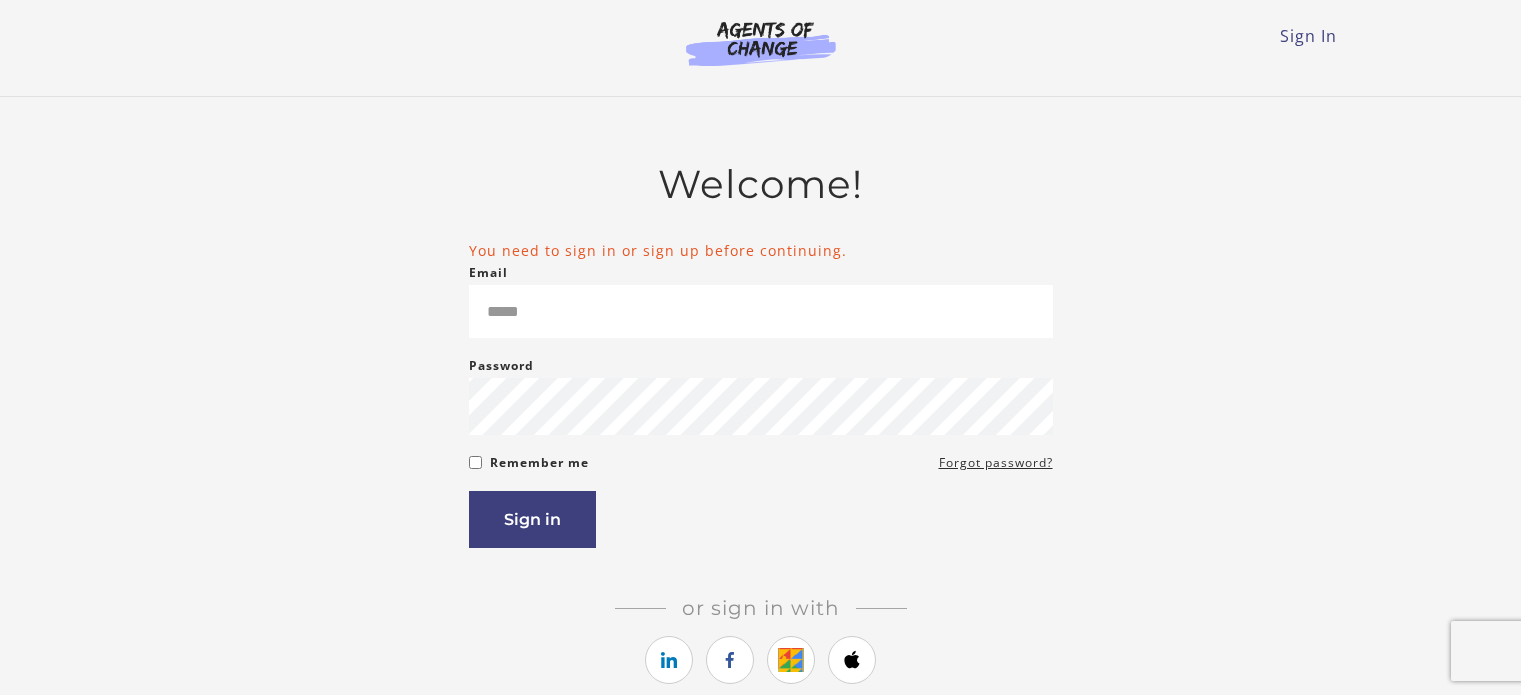 scroll, scrollTop: 0, scrollLeft: 0, axis: both 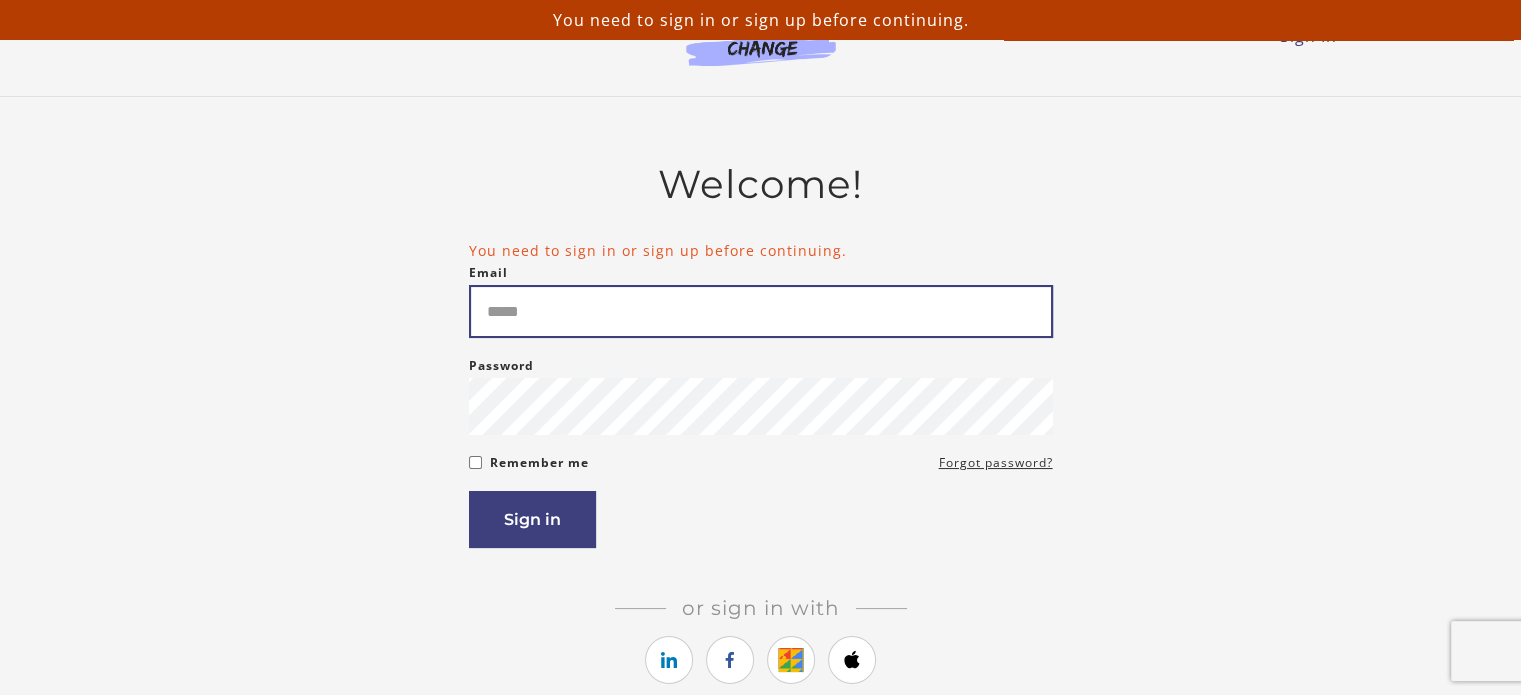click on "Email" at bounding box center (761, 311) 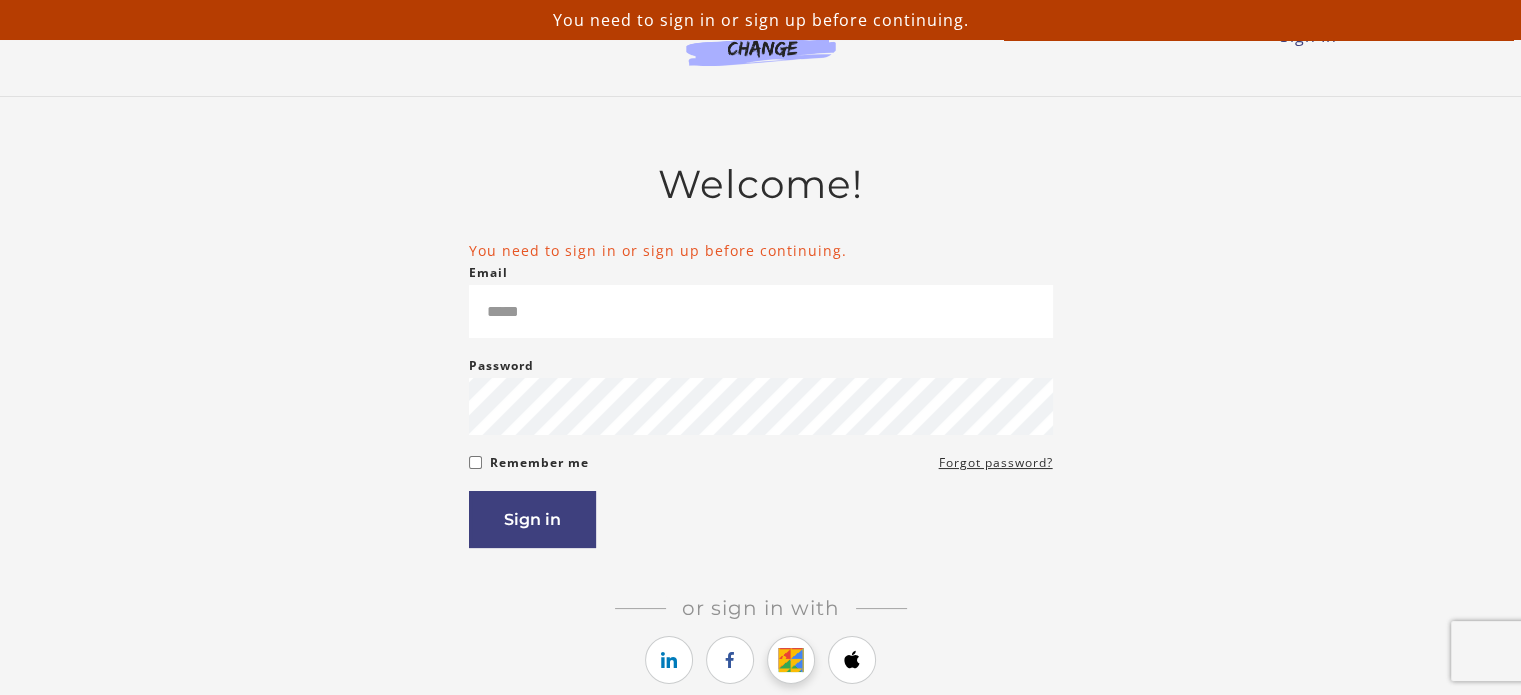 click at bounding box center (791, 660) 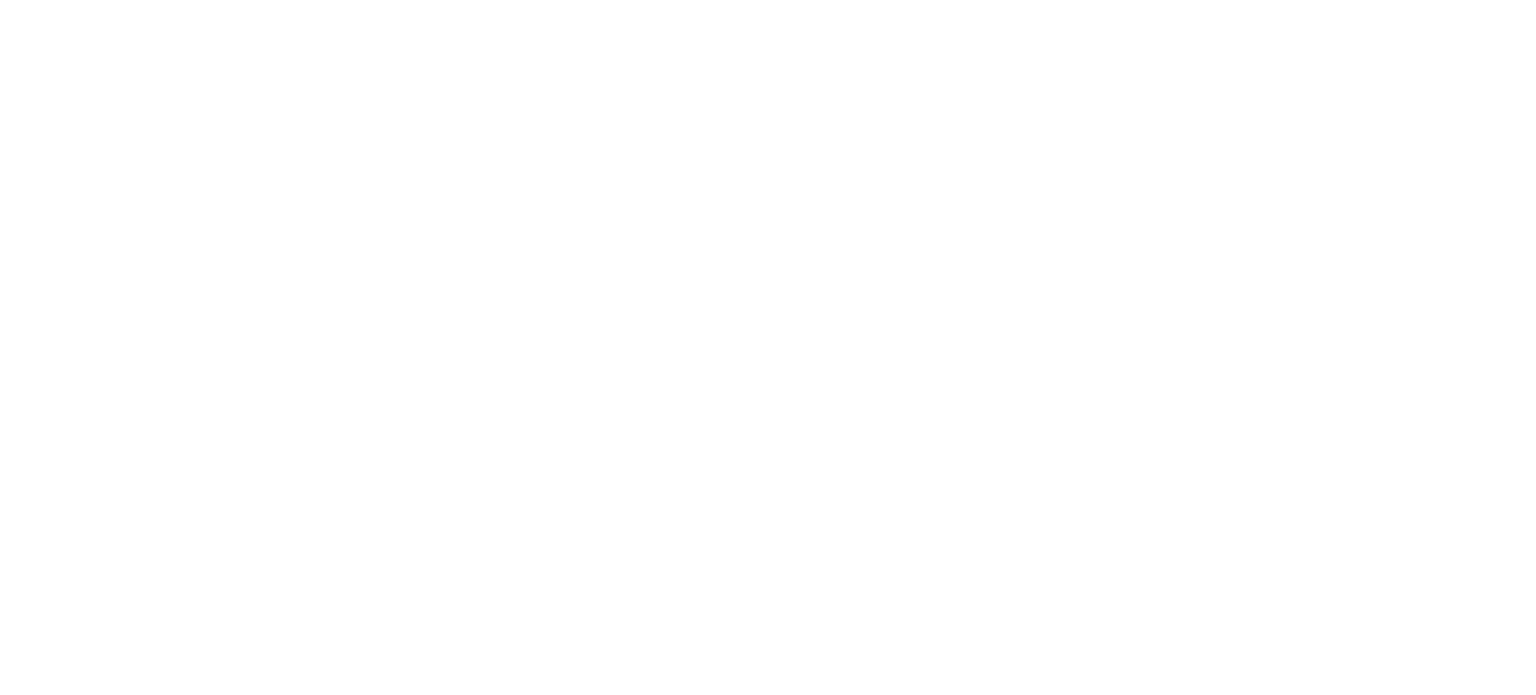 scroll, scrollTop: 0, scrollLeft: 0, axis: both 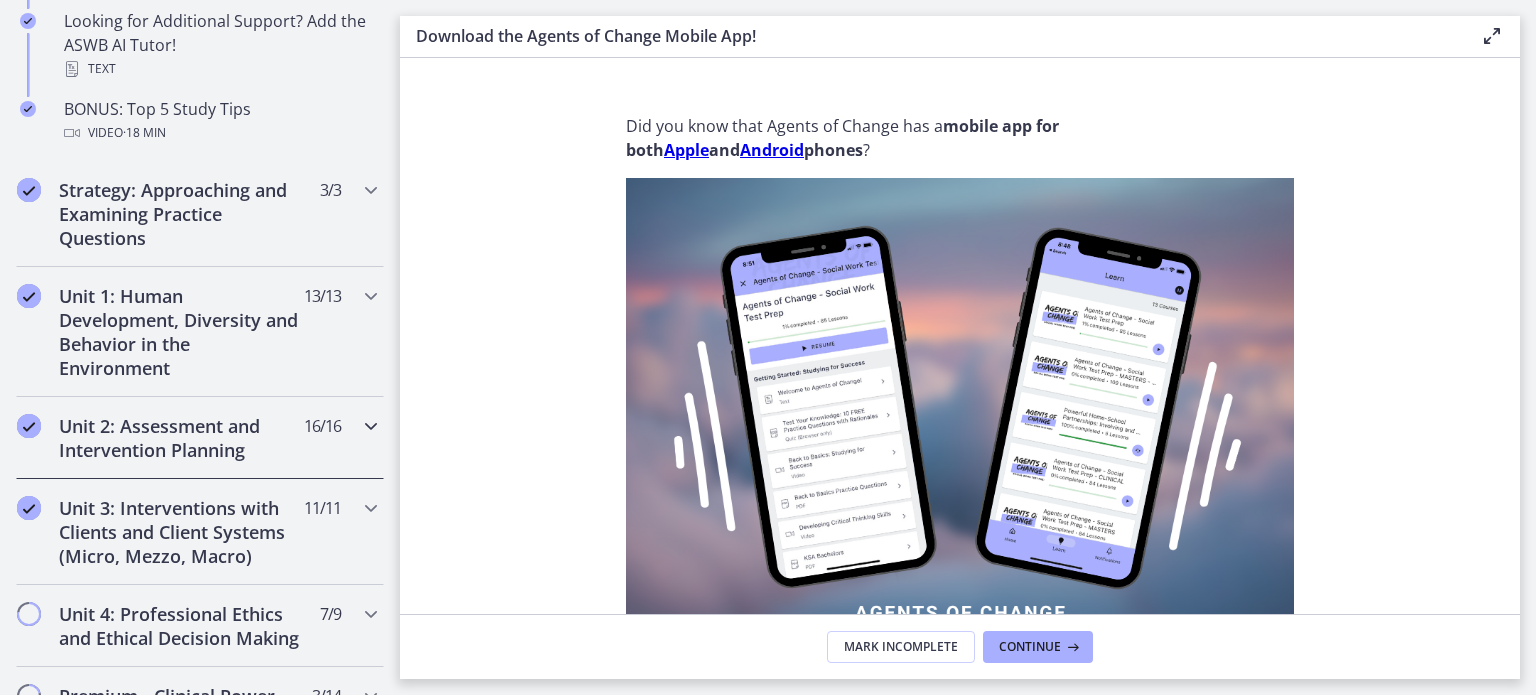 click on "Unit 2: Assessment and Intervention Planning" at bounding box center (181, 438) 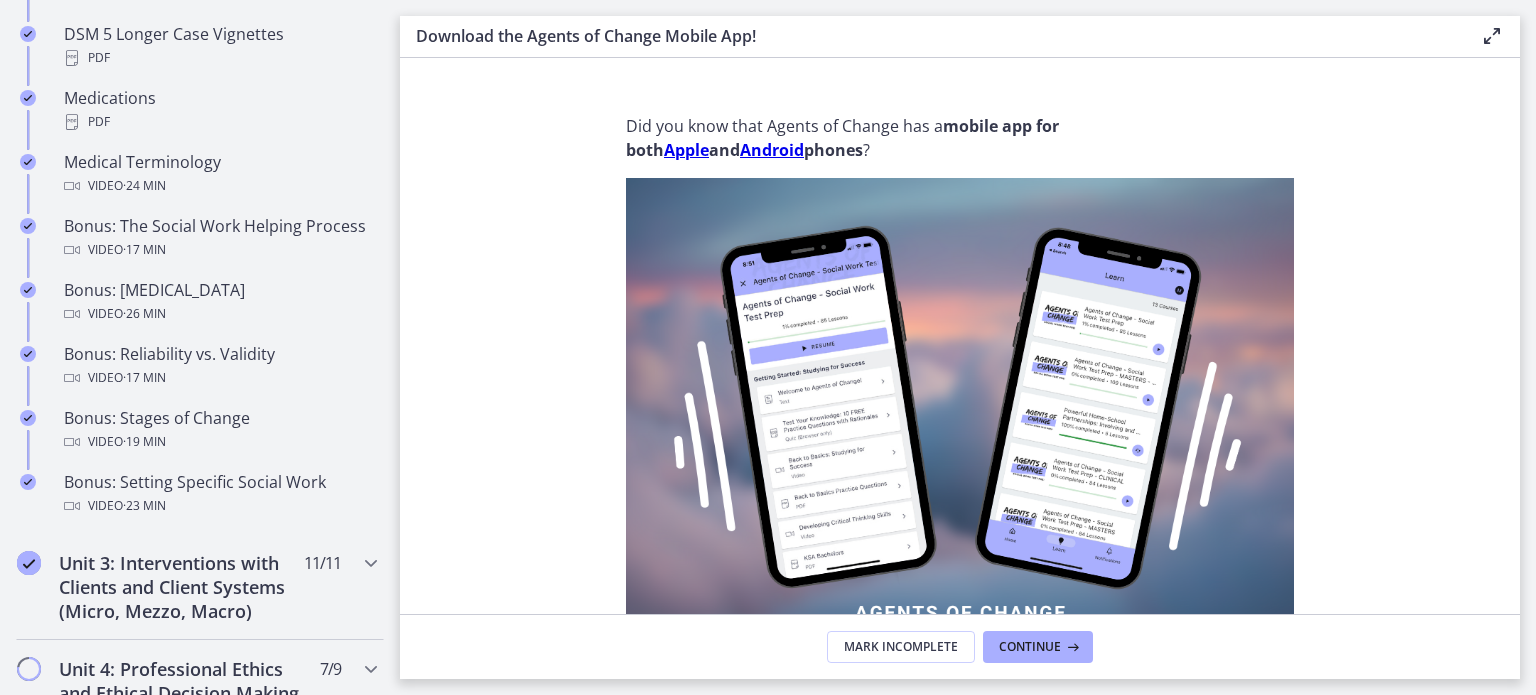 scroll, scrollTop: 1623, scrollLeft: 0, axis: vertical 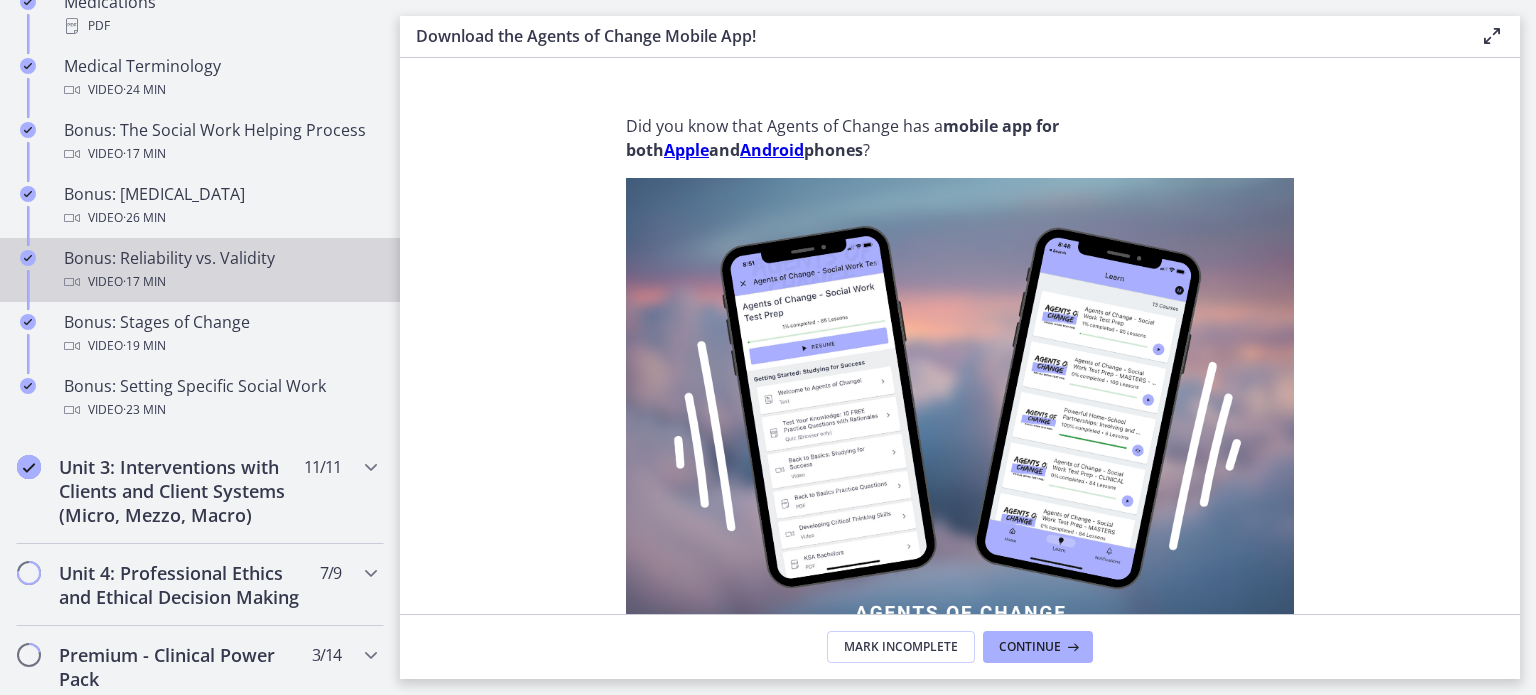 click on "Video
·  17 min" at bounding box center (220, 282) 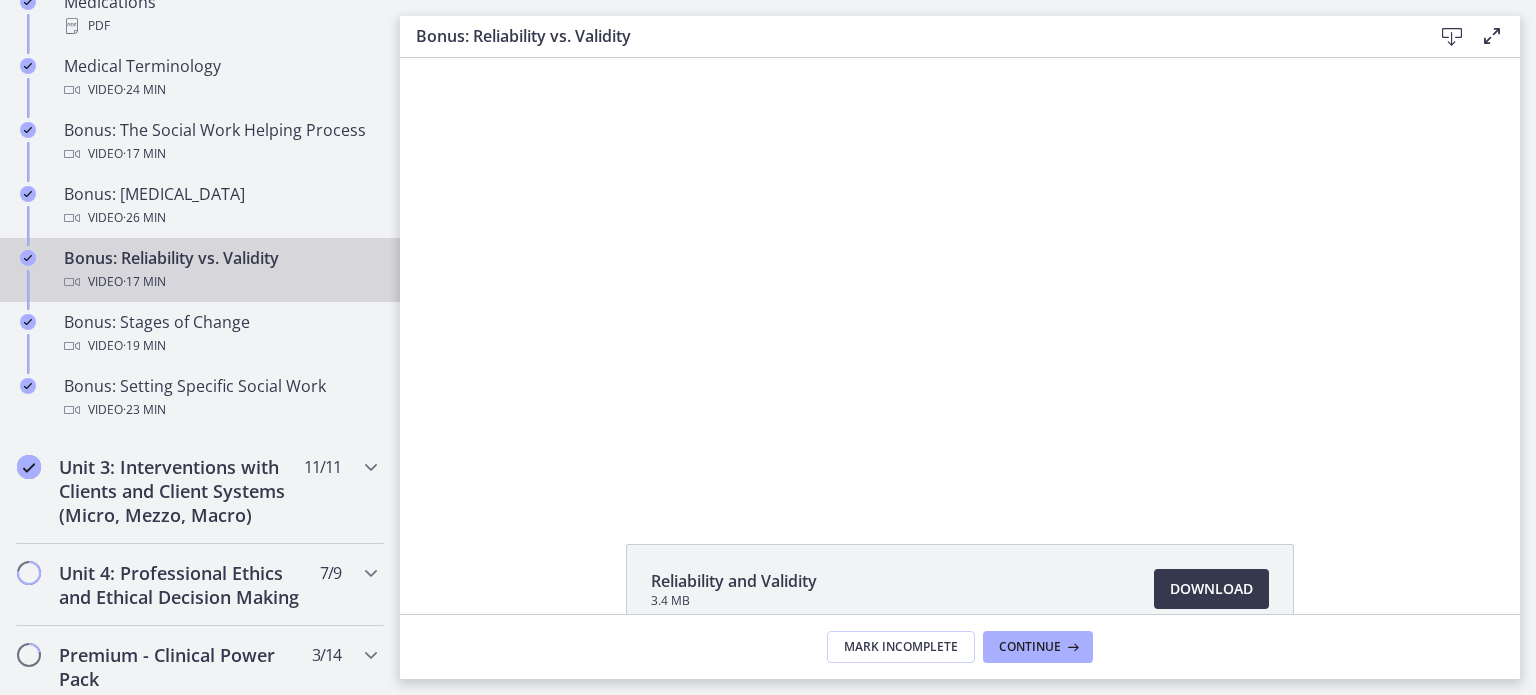 scroll, scrollTop: 0, scrollLeft: 0, axis: both 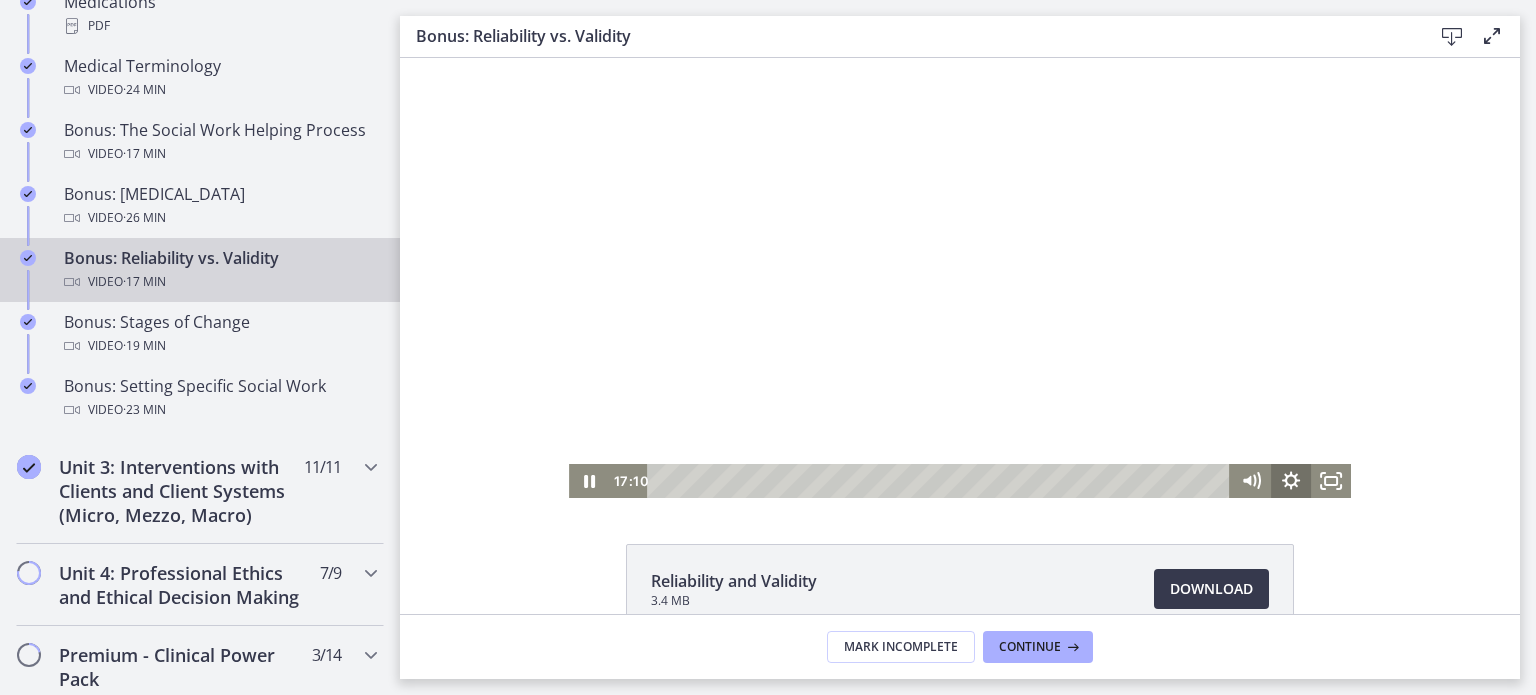 click 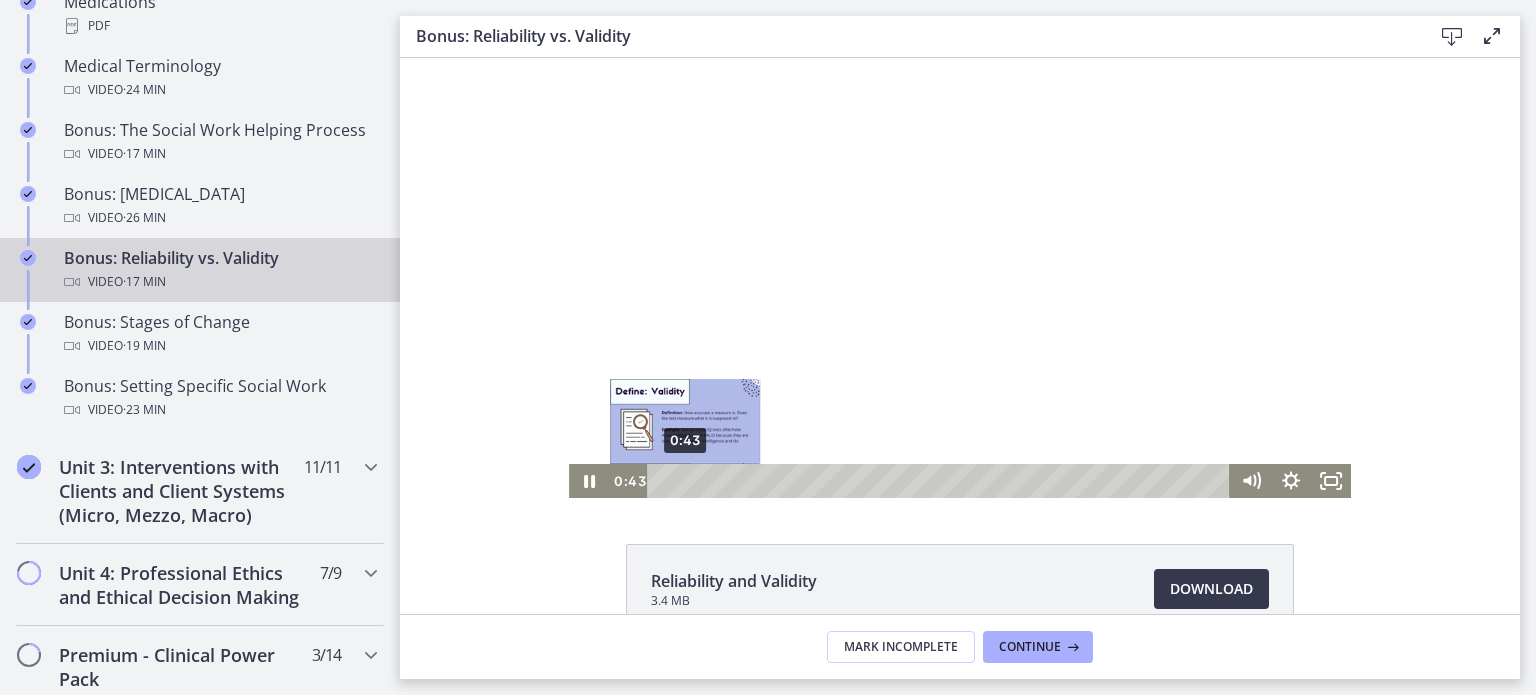 click on "0:43" at bounding box center (941, 481) 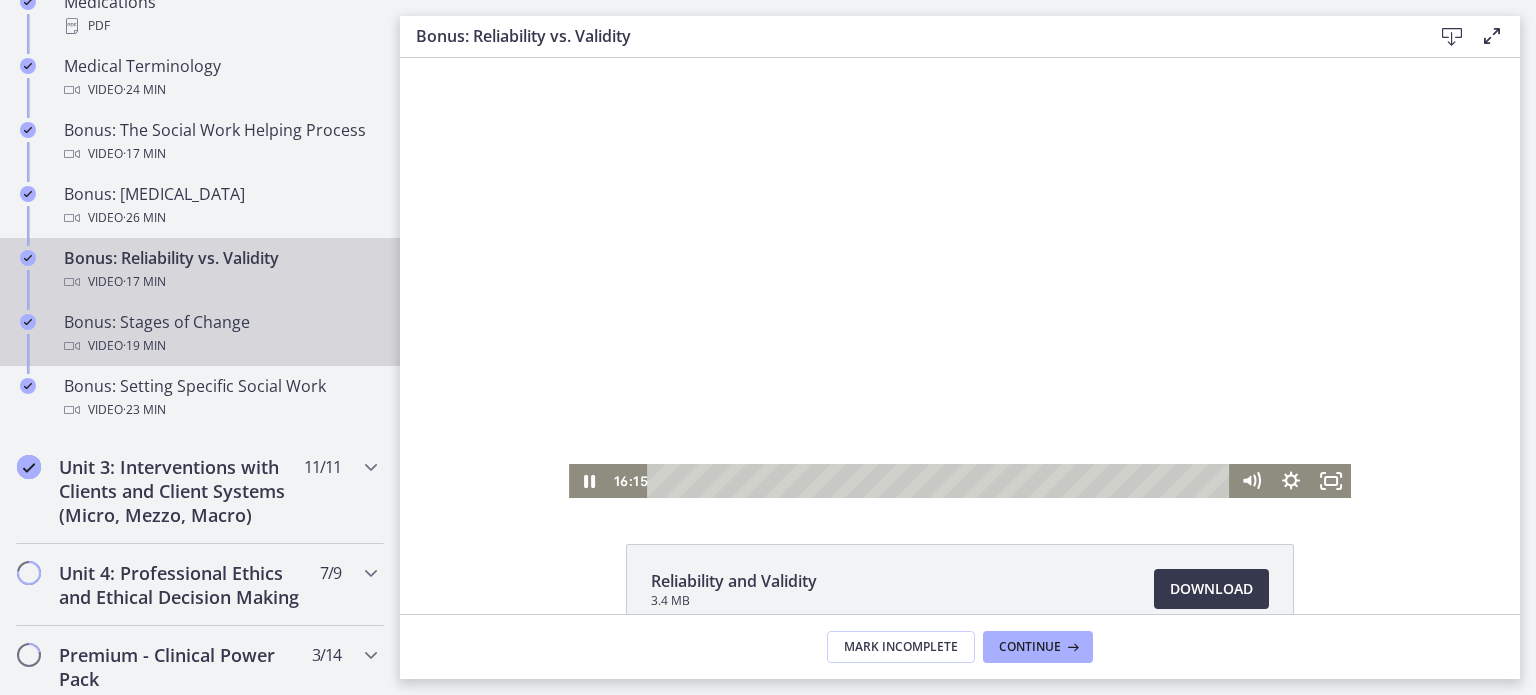 click on "Bonus: Stages of Change
Video
·  19 min" at bounding box center [220, 334] 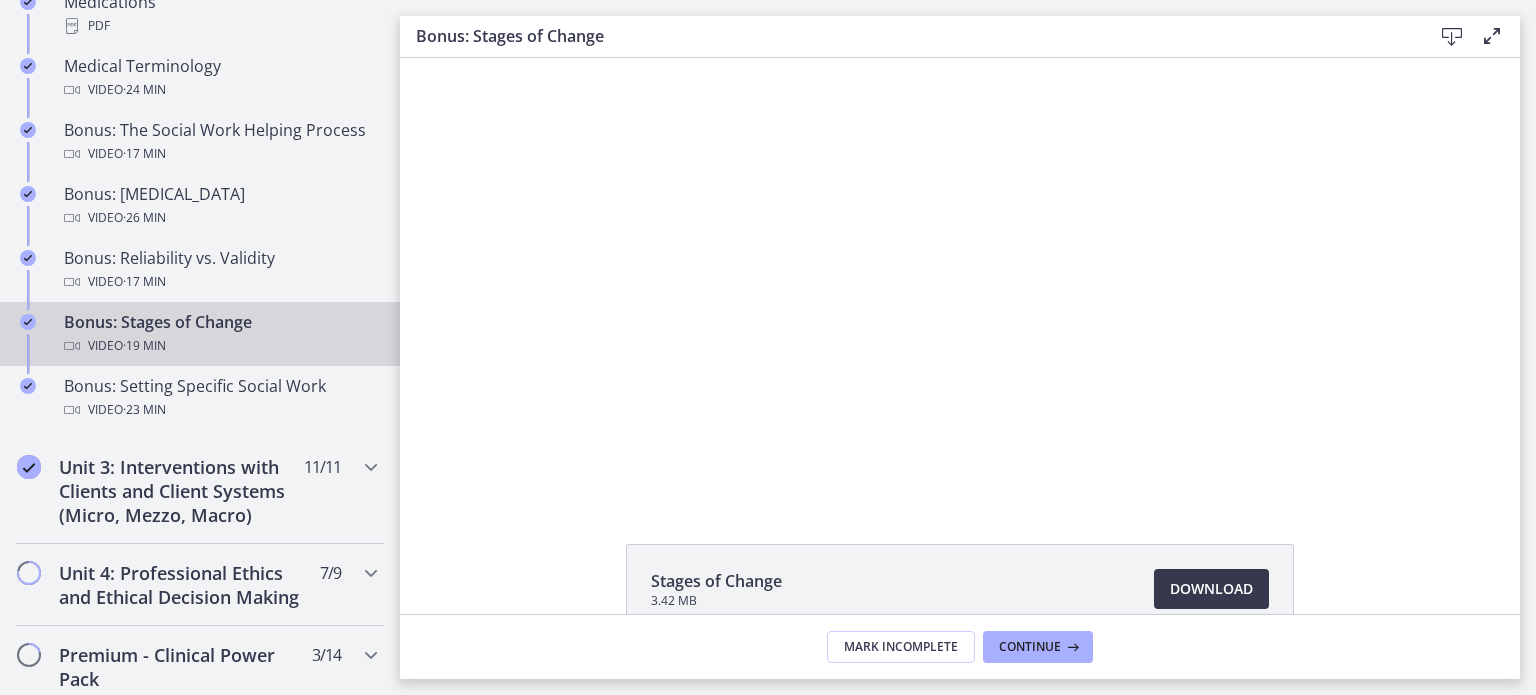 scroll, scrollTop: 0, scrollLeft: 0, axis: both 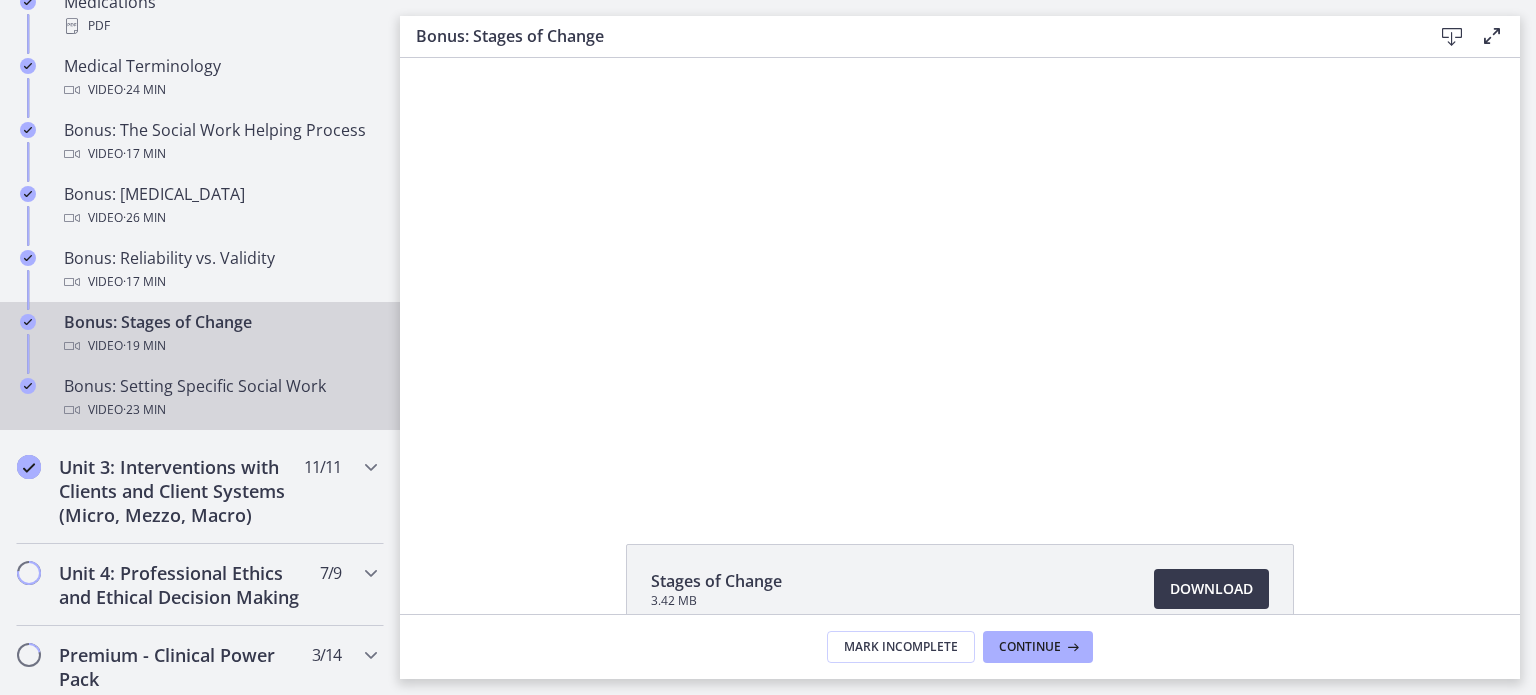 click on "Video
·  23 min" at bounding box center (220, 410) 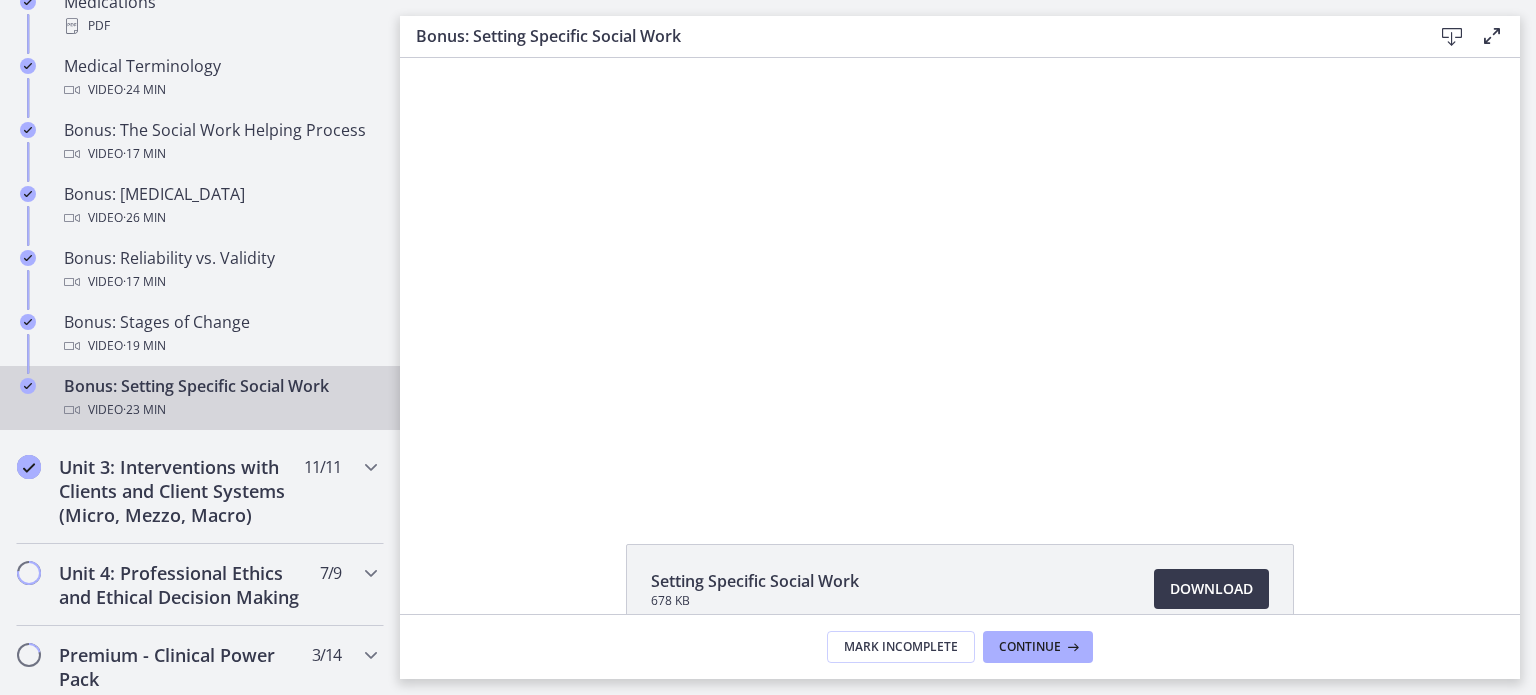 scroll, scrollTop: 0, scrollLeft: 0, axis: both 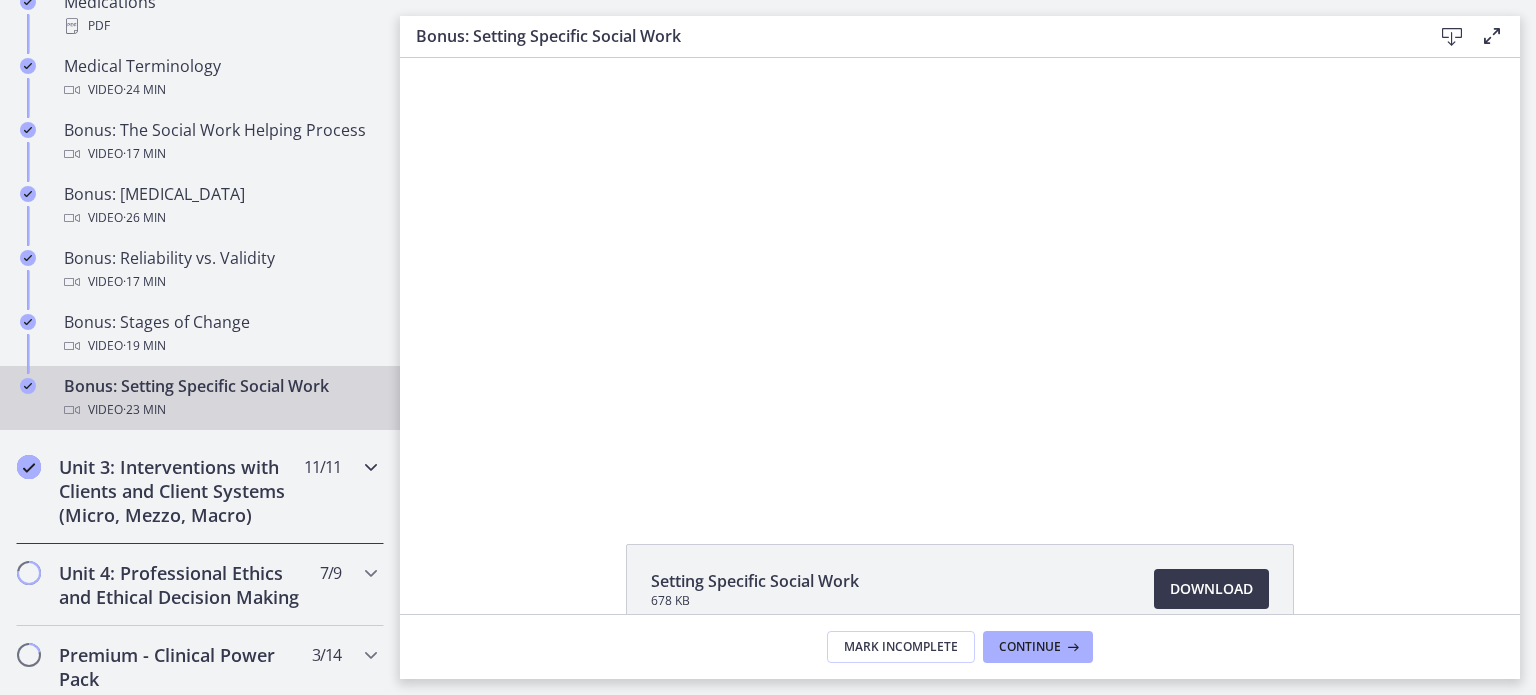 click on "Unit 3: Interventions with Clients and Client Systems (Micro, Mezzo, Macro)" at bounding box center [181, 491] 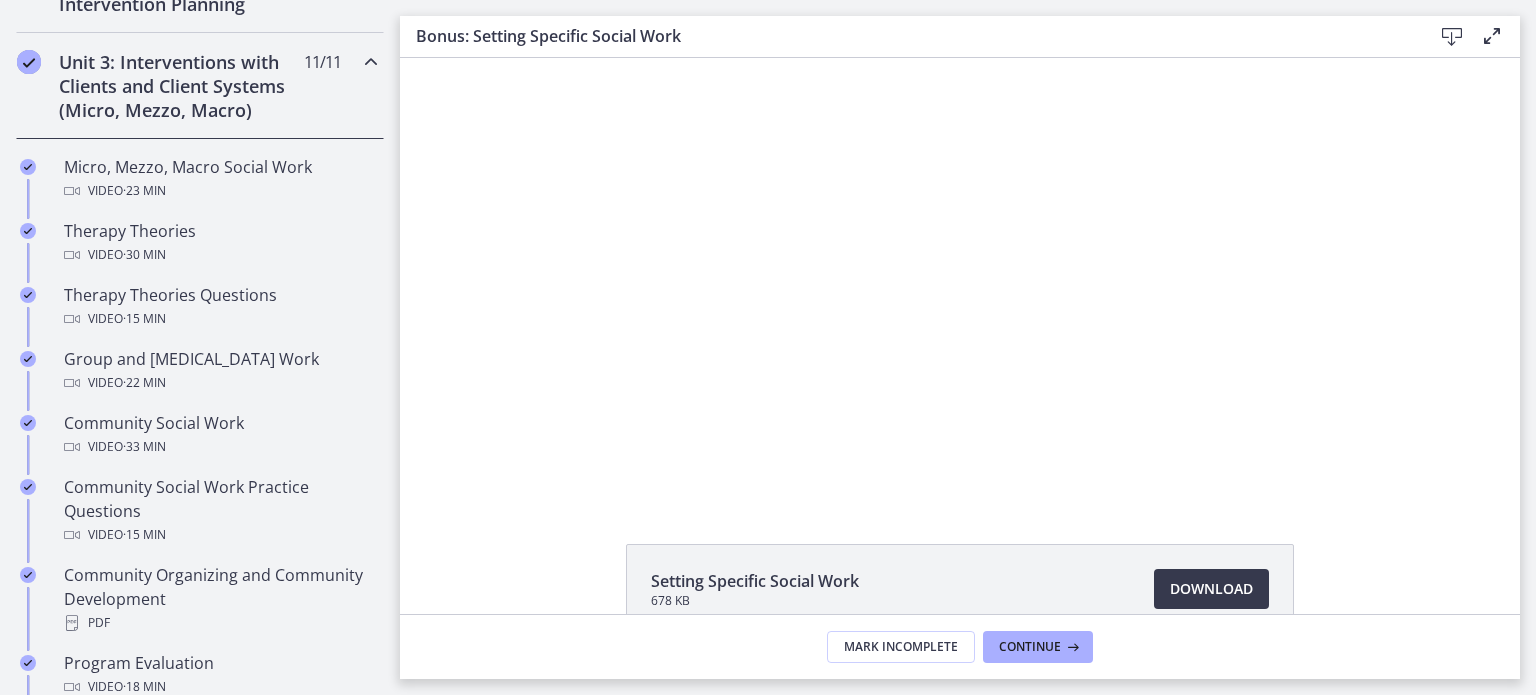 scroll, scrollTop: 746, scrollLeft: 0, axis: vertical 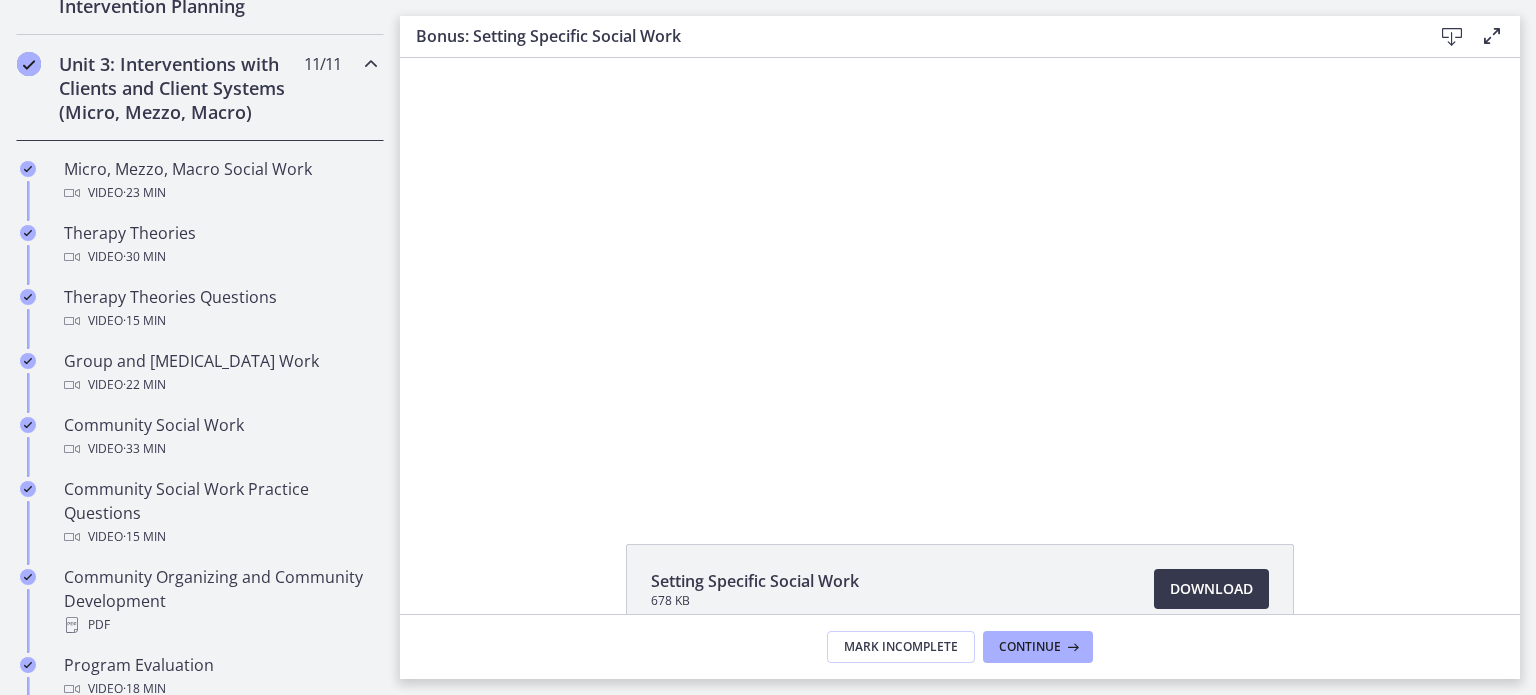 drag, startPoint x: 1212, startPoint y: 752, endPoint x: 1419, endPoint y: 213, distance: 577.382 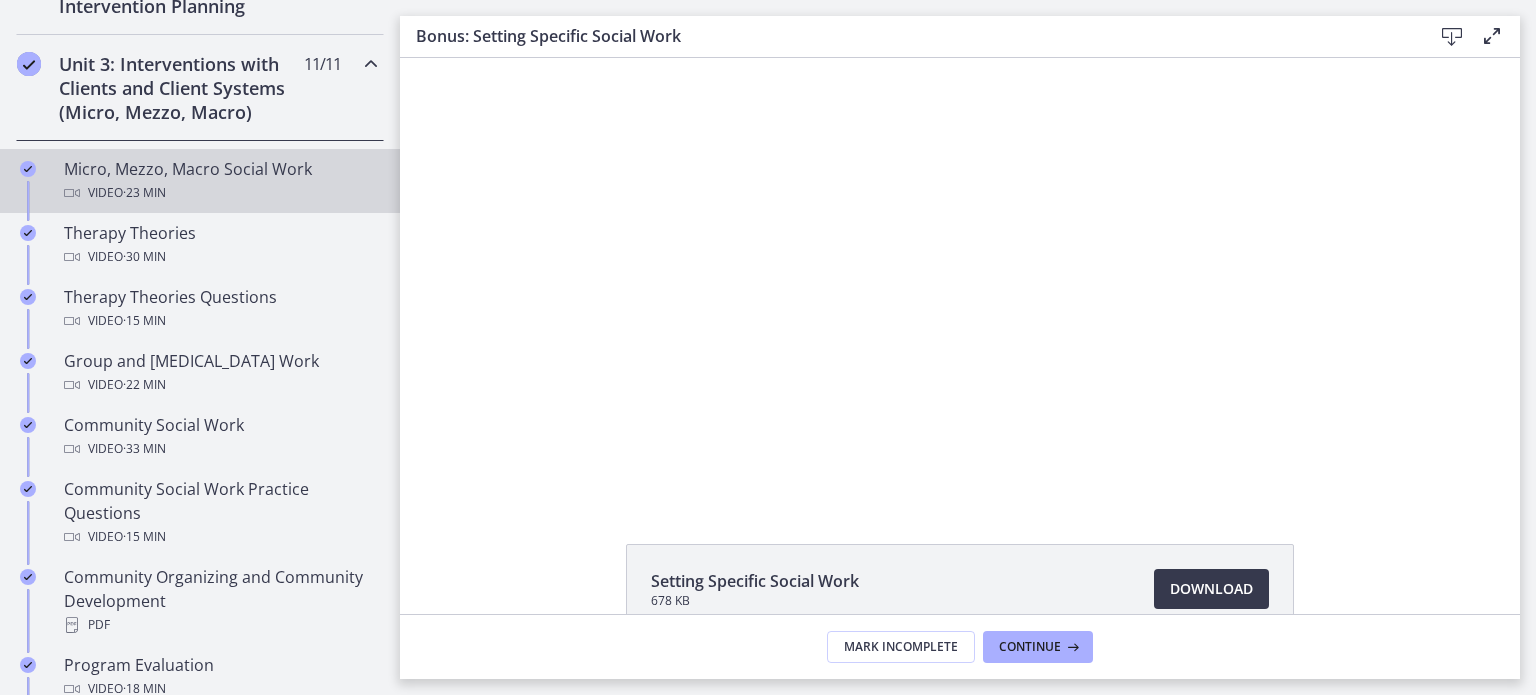 click on "Video
·  23 min" at bounding box center [220, 193] 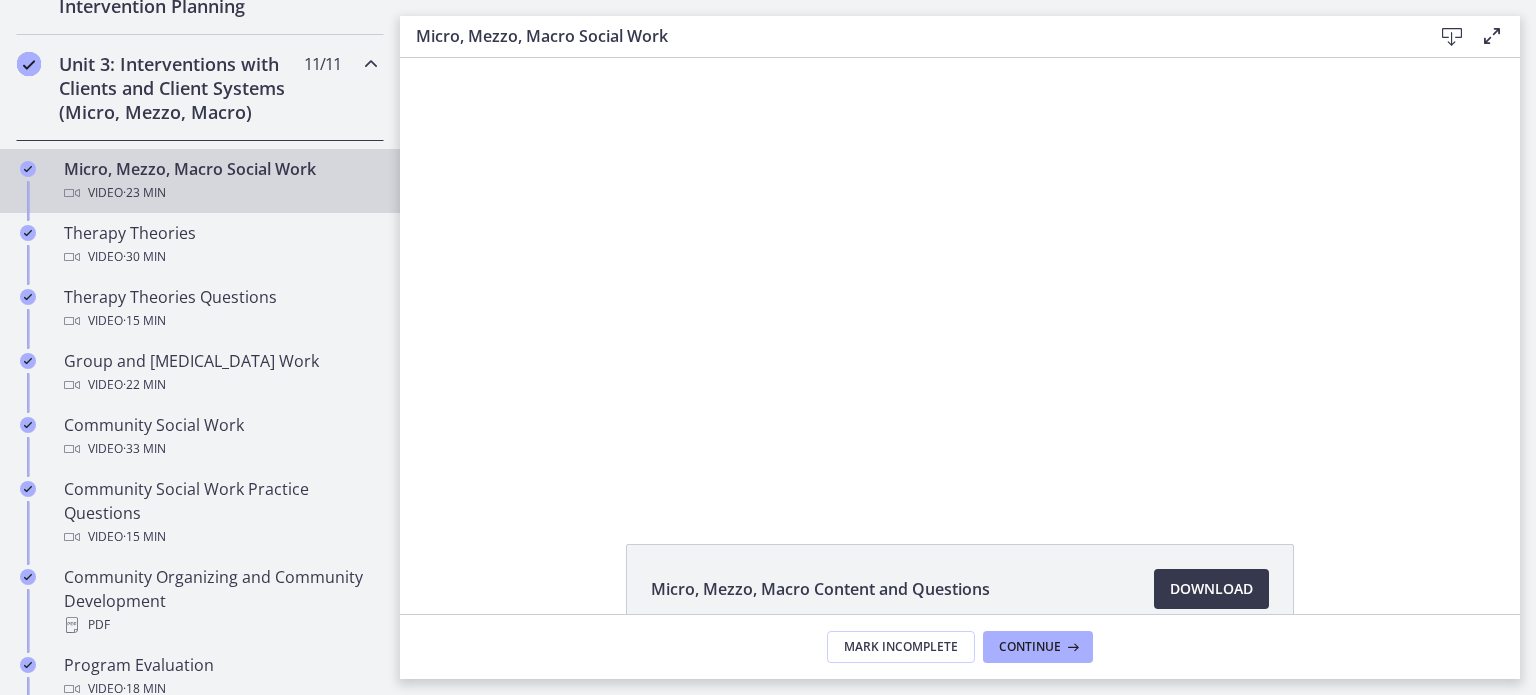 scroll, scrollTop: 0, scrollLeft: 0, axis: both 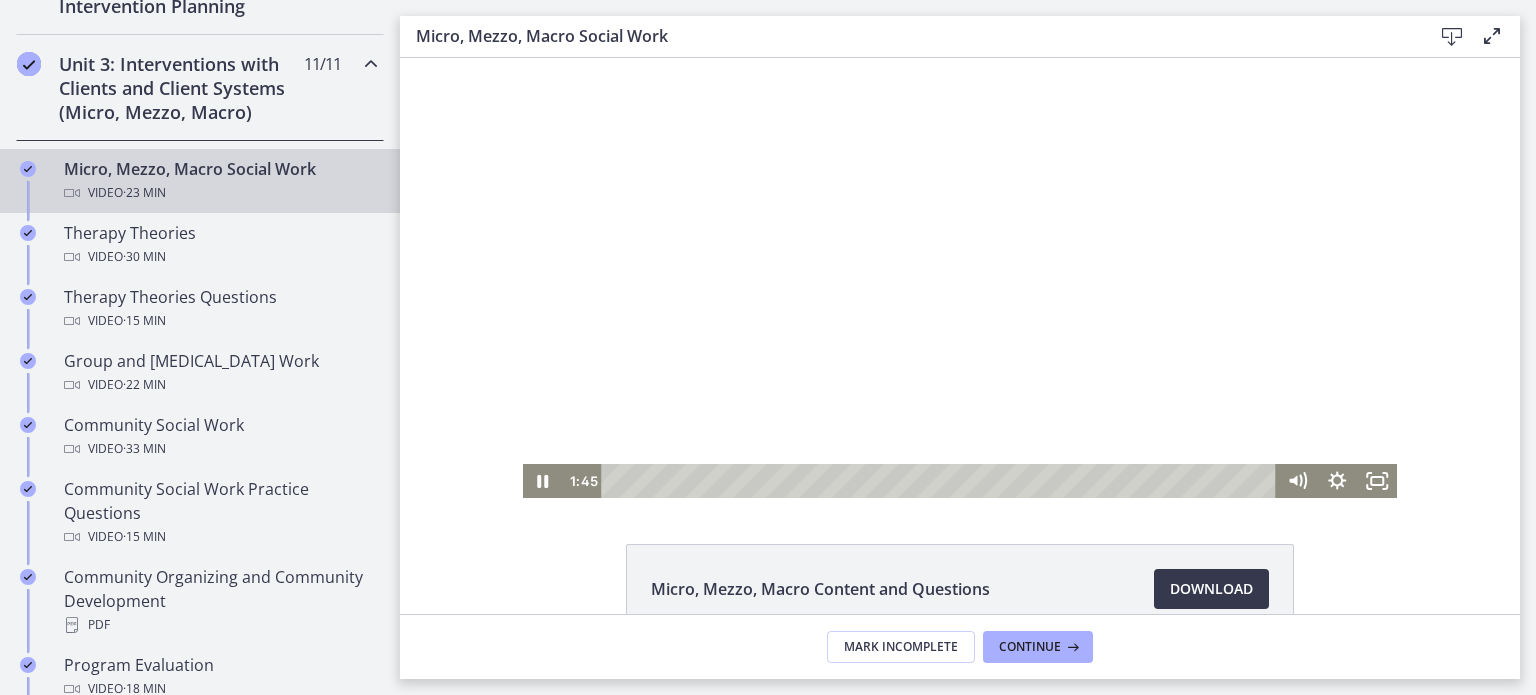 click at bounding box center [960, 278] 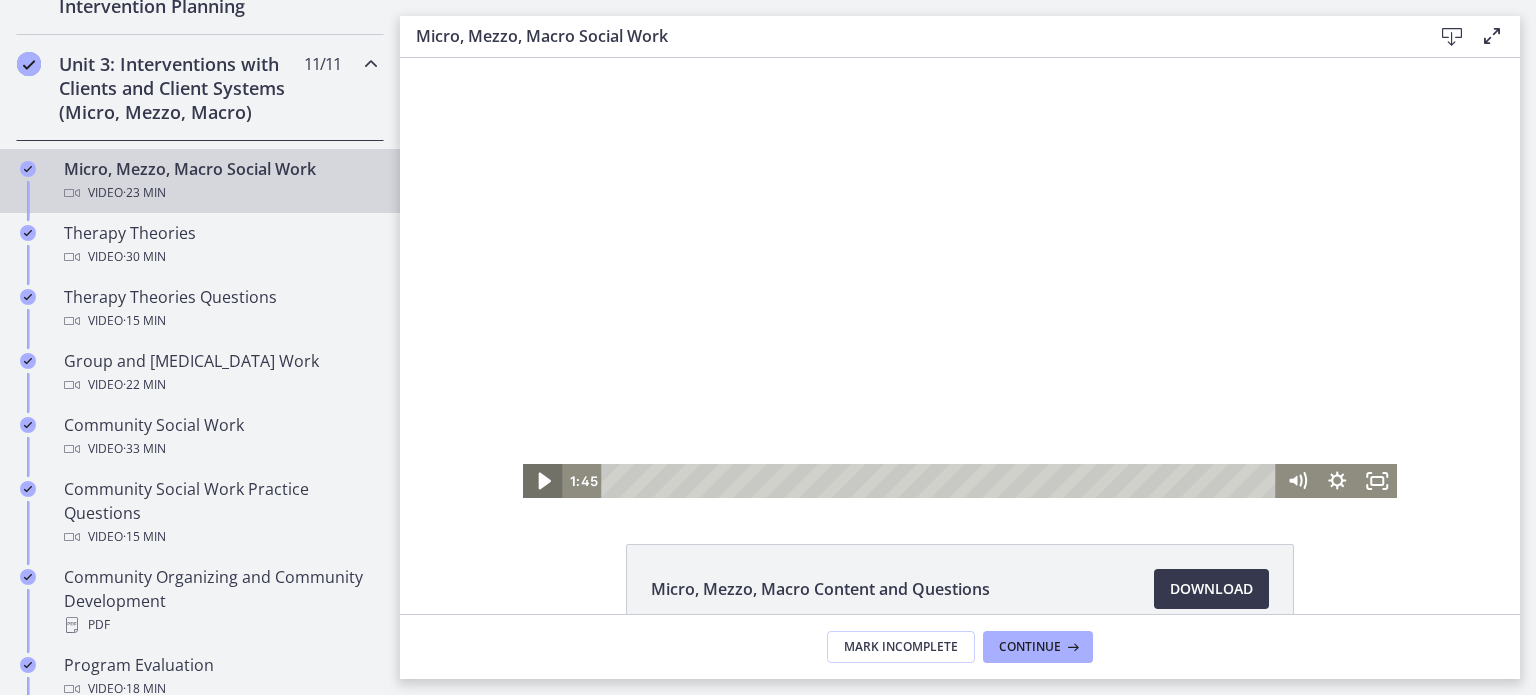 click 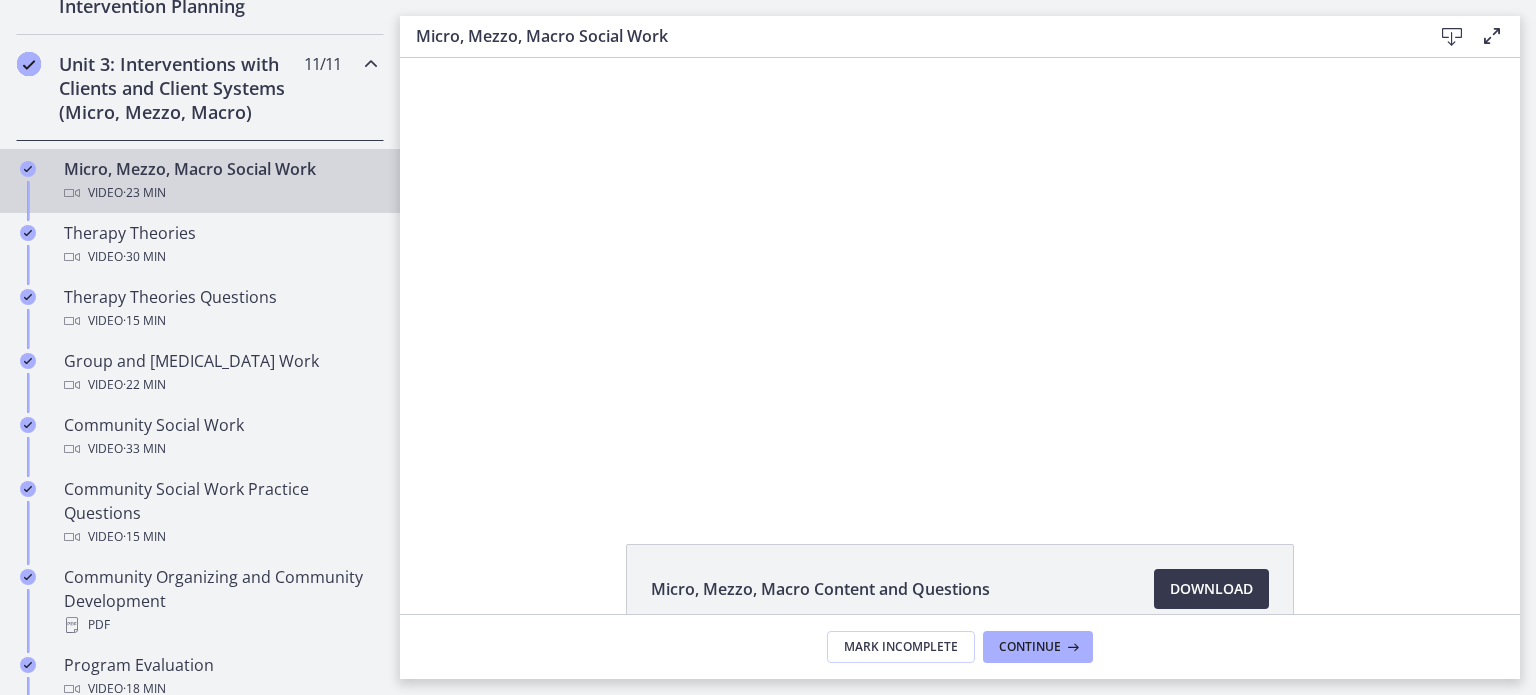 click on "Click for sound
@keyframes VOLUME_SMALL_WAVE_FLASH {
0% { opacity: 0; }
33% { opacity: 1; }
66% { opacity: 1; }
100% { opacity: 0; }
}
@keyframes VOLUME_LARGE_WAVE_FLASH {
0% { opacity: 0; }
33% { opacity: 1; }
66% { opacity: 1; }
100% { opacity: 0; }
}
.volume__small-wave {
animation: VOLUME_SMALL_WAVE_FLASH 2s infinite;
opacity: 0;
}
.volume__large-wave {
animation: VOLUME_LARGE_WAVE_FLASH 2s infinite .3s;
opacity: 0;
}
12:17 3:37" at bounding box center (960, 278) 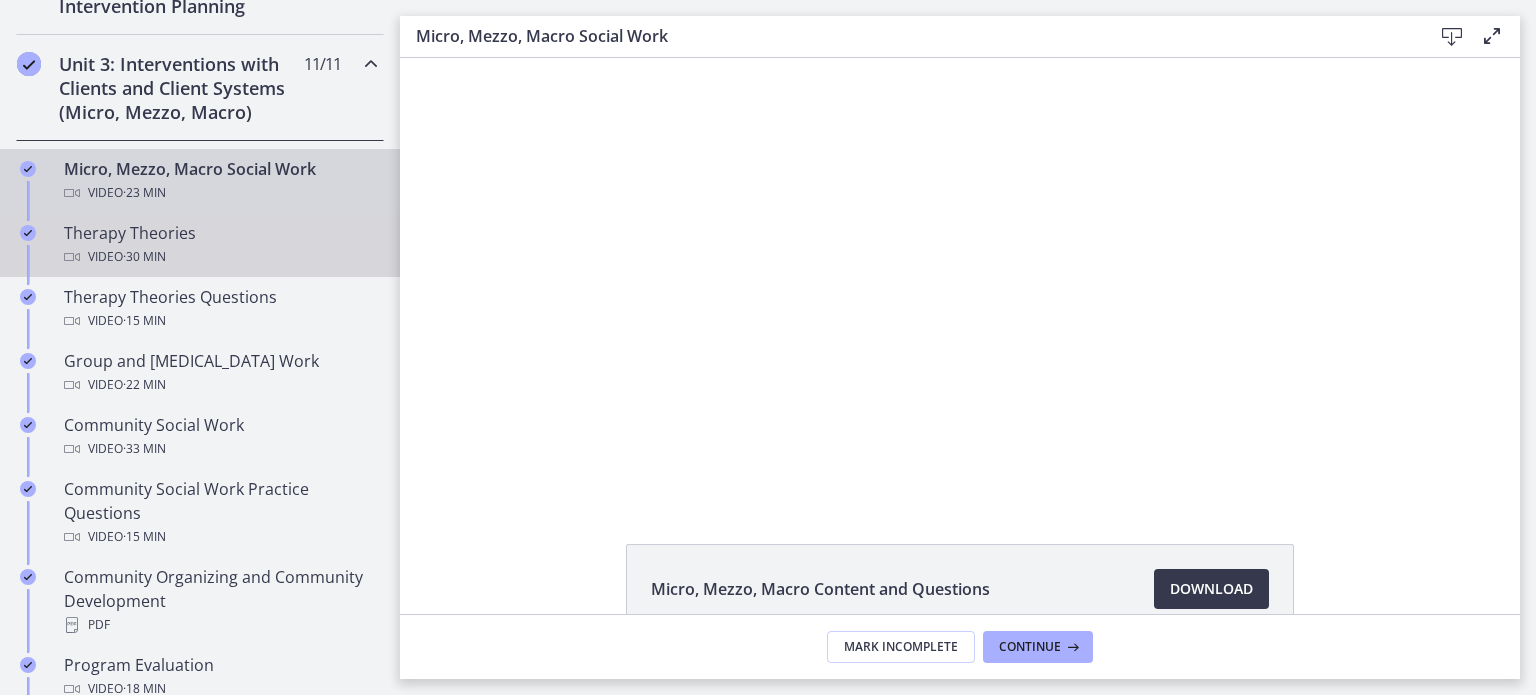 click on "Therapy Theories
Video
·  30 min" at bounding box center [220, 245] 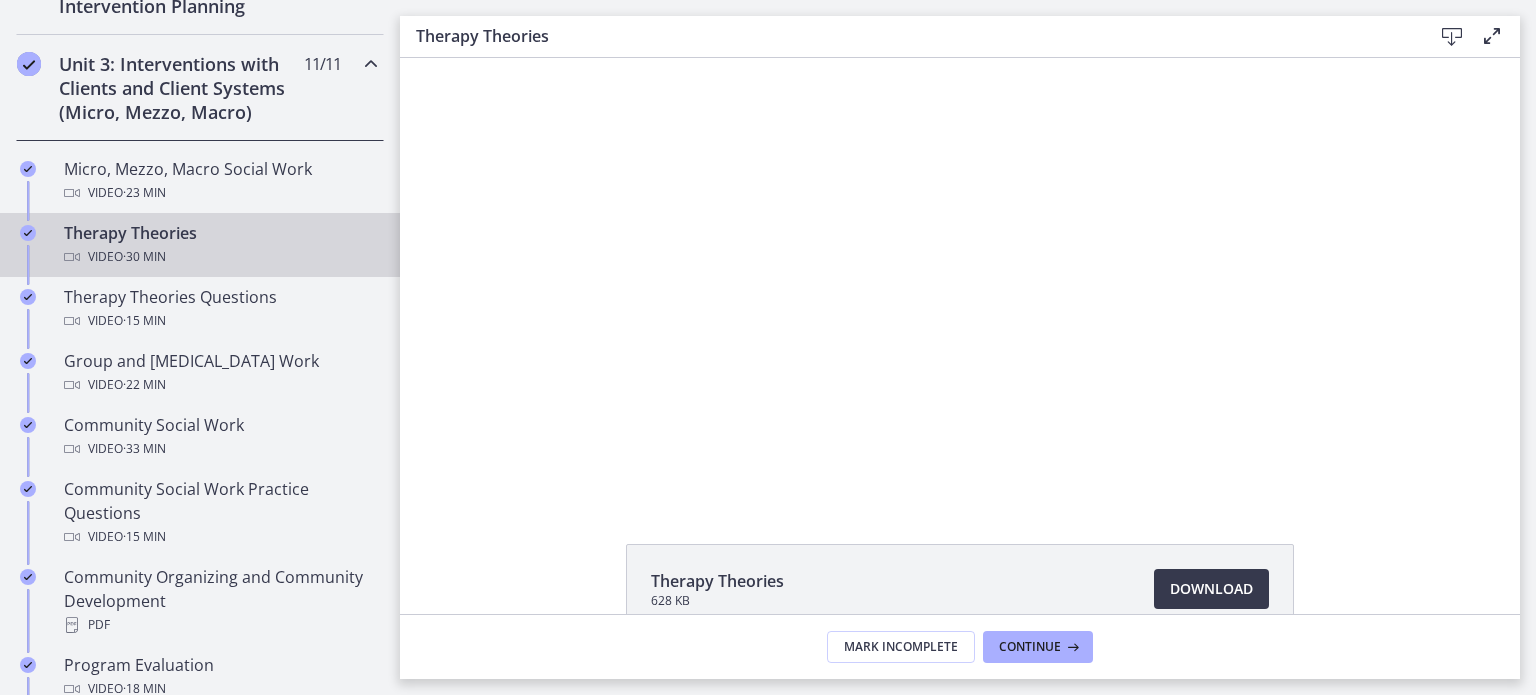 scroll, scrollTop: 0, scrollLeft: 0, axis: both 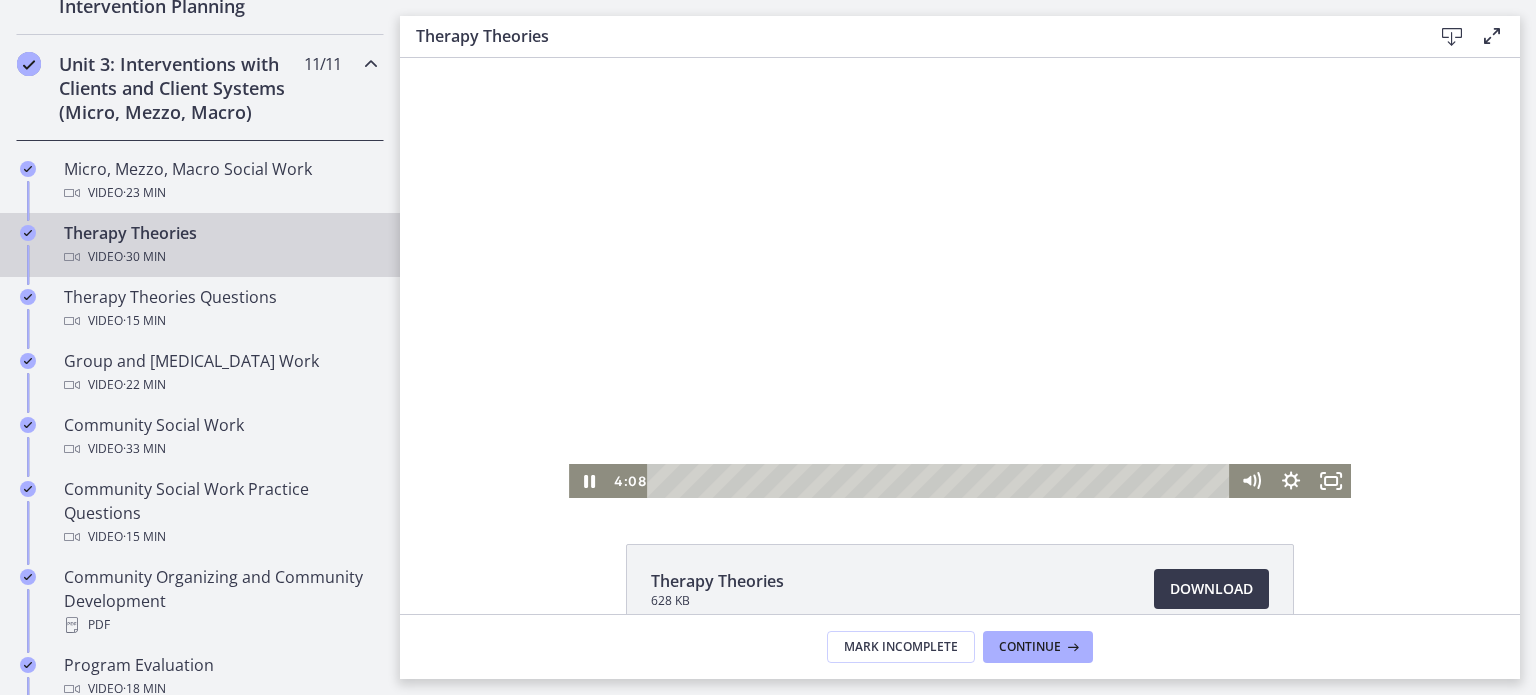 click at bounding box center (960, 278) 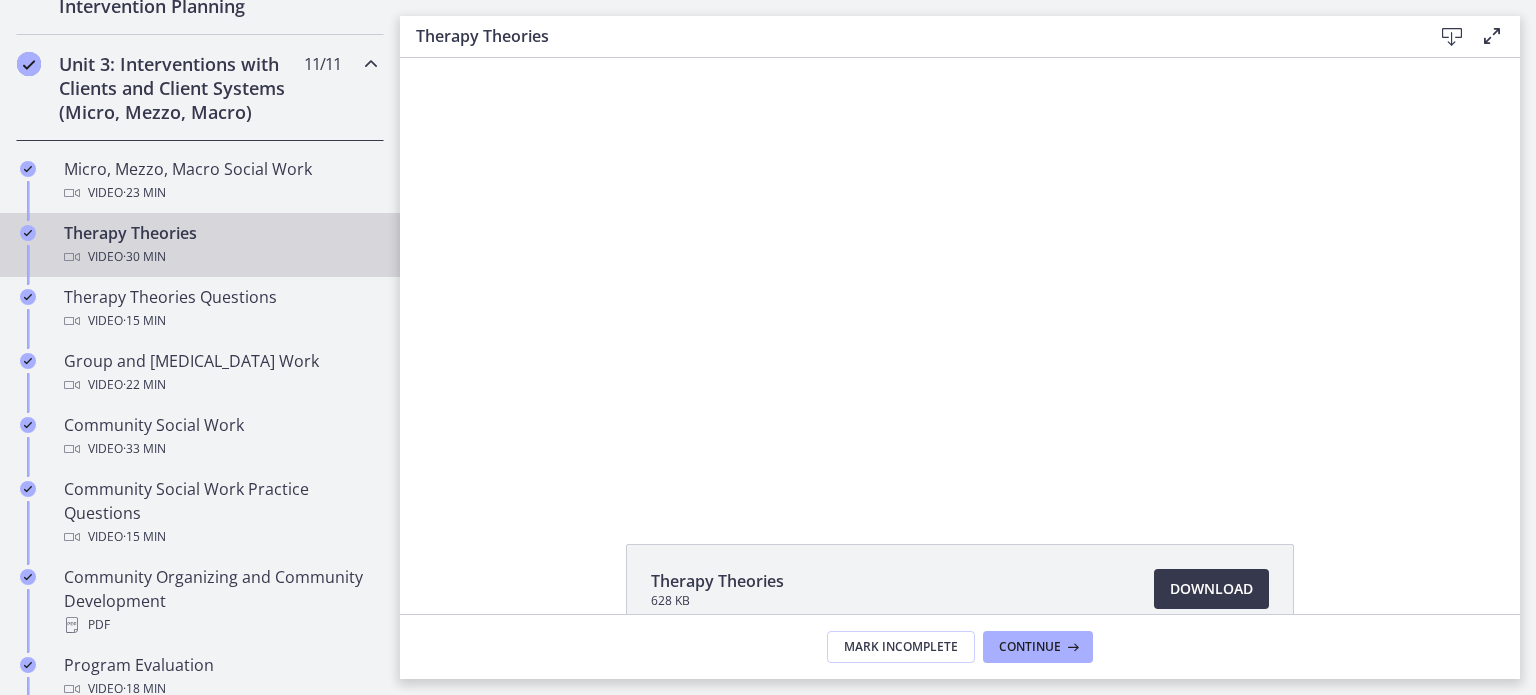 type 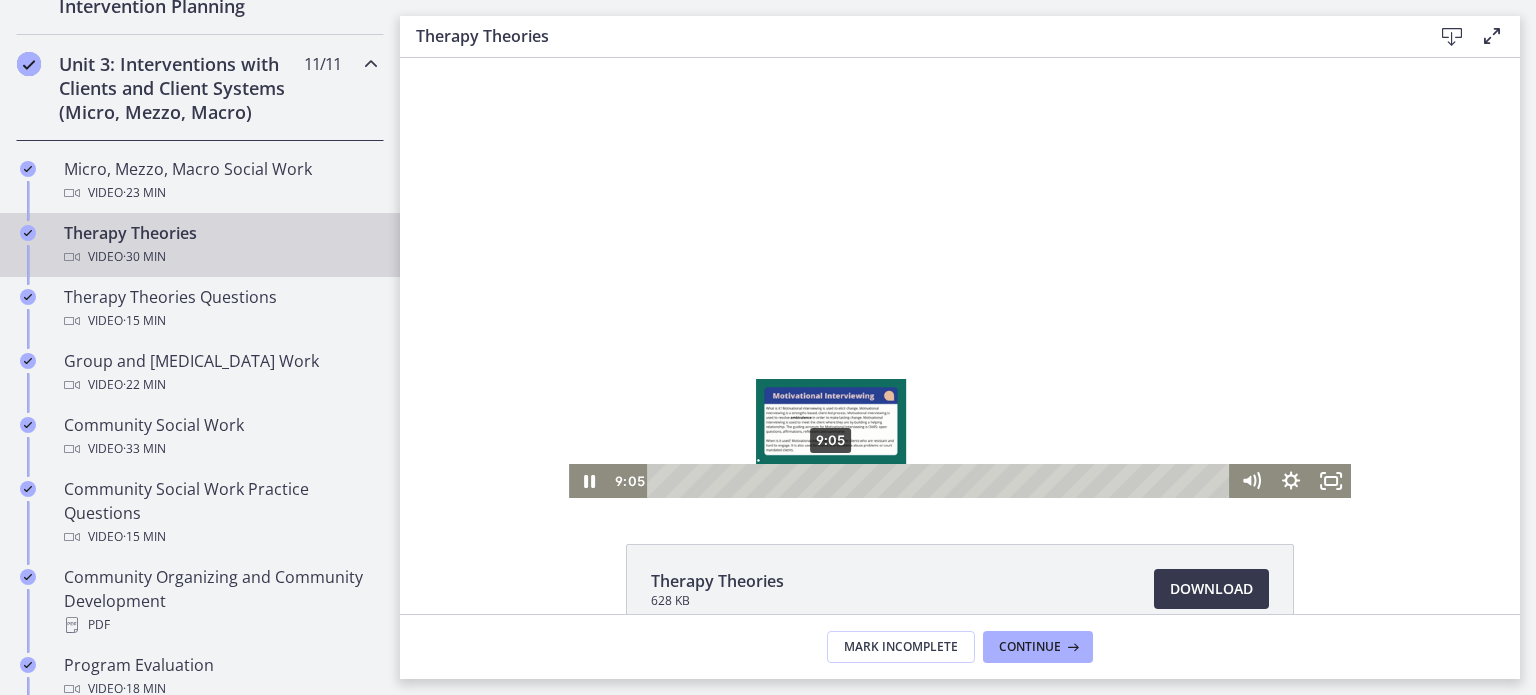 click on "9:05" at bounding box center [941, 481] 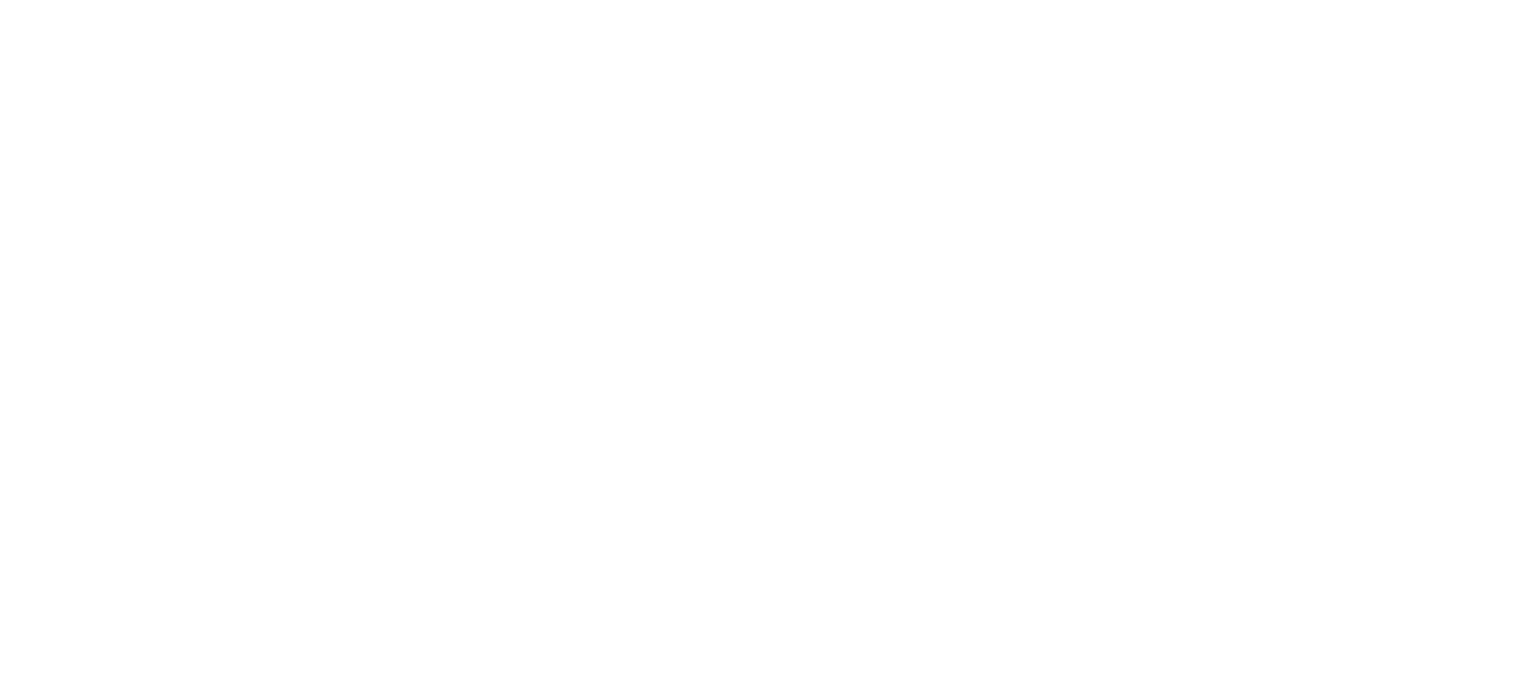 scroll, scrollTop: 0, scrollLeft: 0, axis: both 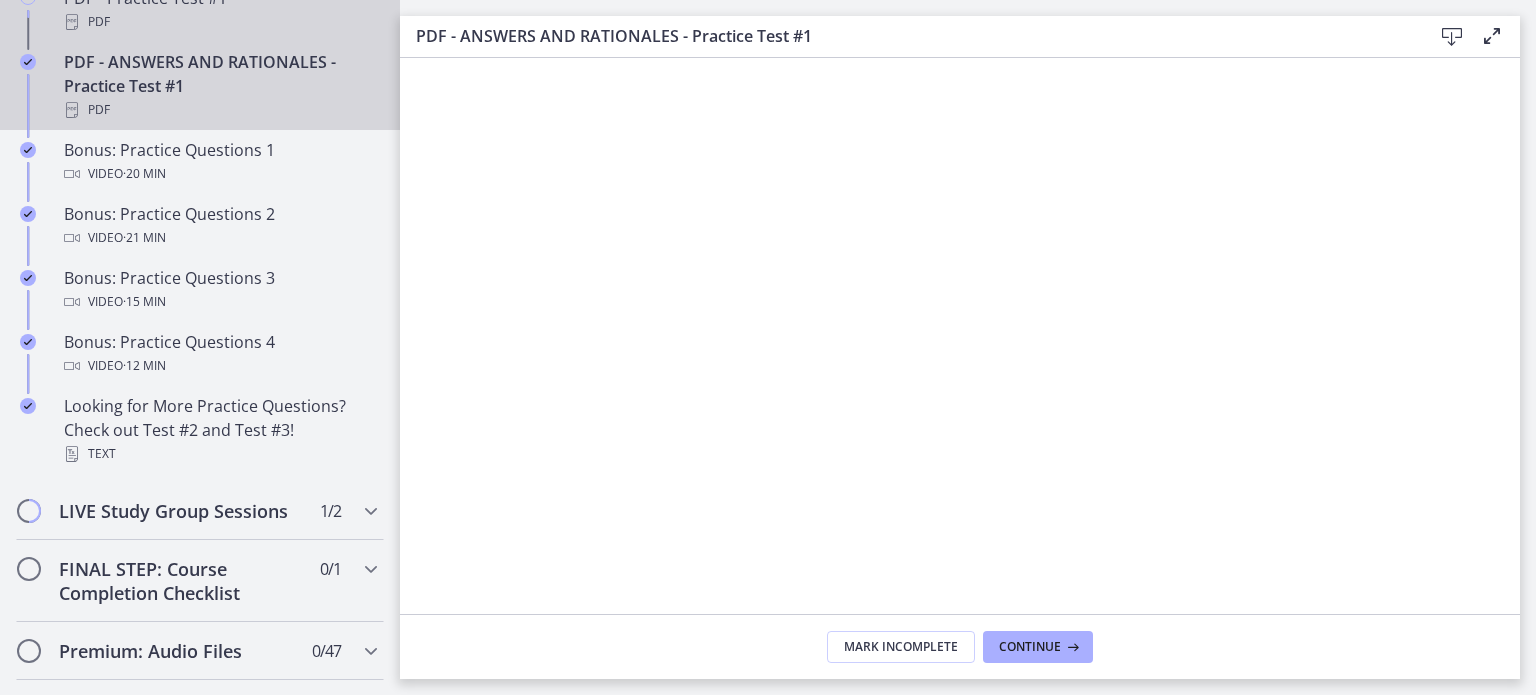 click on "PDF" at bounding box center [220, 22] 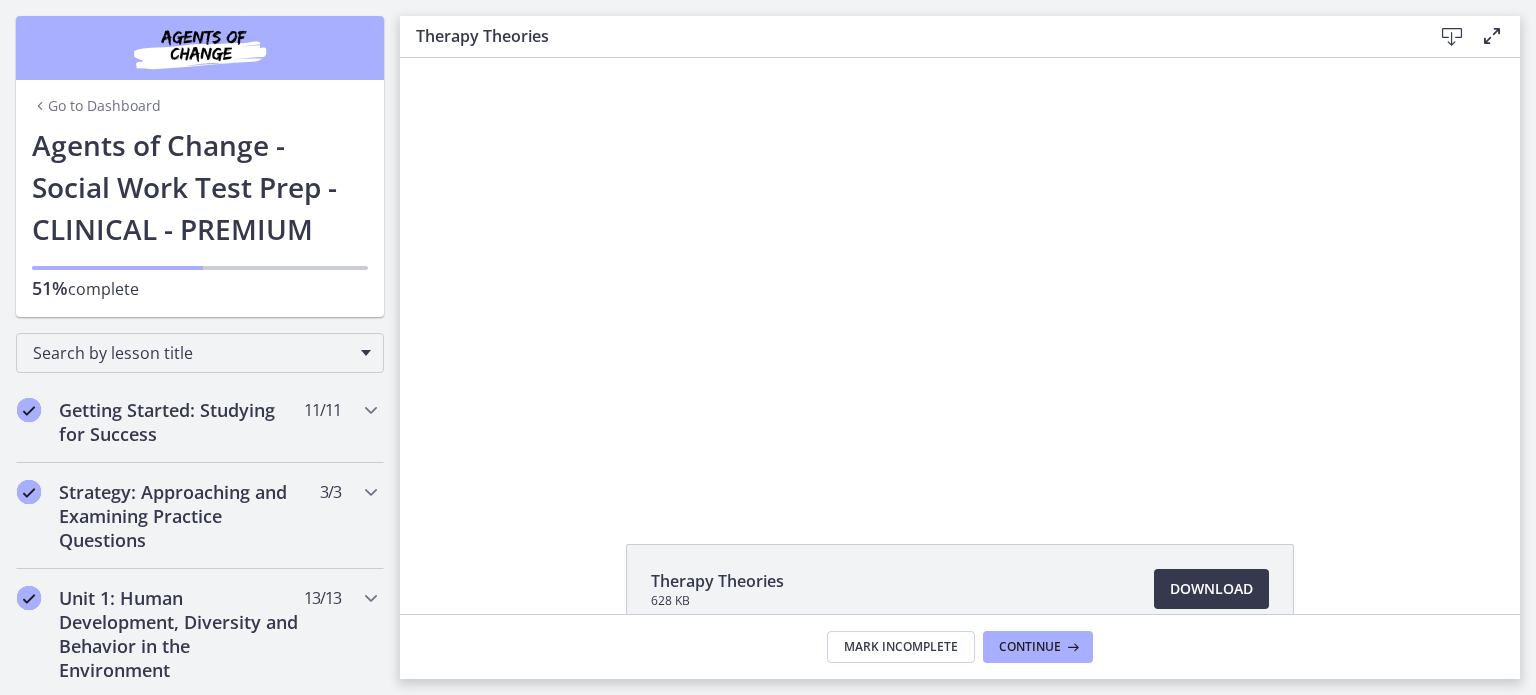 scroll, scrollTop: 0, scrollLeft: 0, axis: both 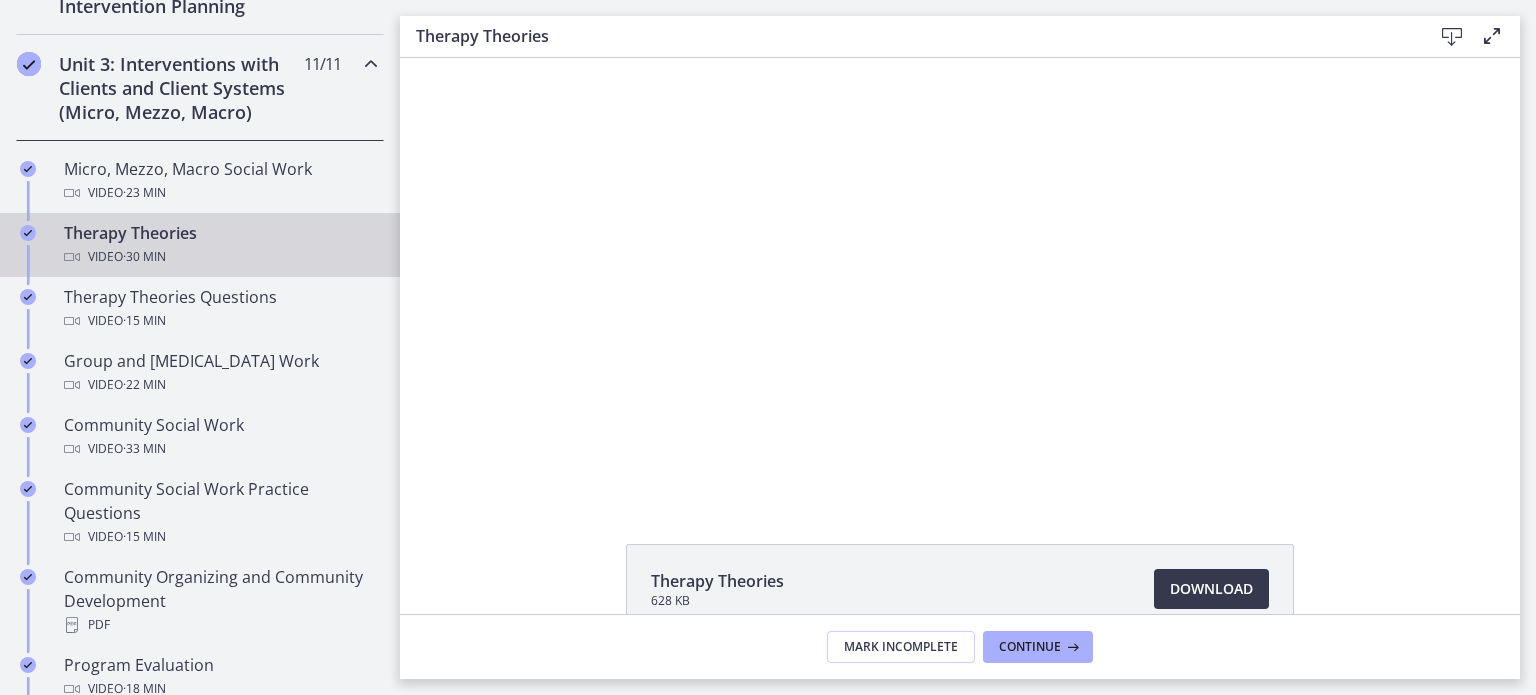 click on "Click for sound
@keyframes VOLUME_SMALL_WAVE_FLASH {
0% { opacity: 0; }
33% { opacity: 1; }
66% { opacity: 1; }
100% { opacity: 0; }
}
@keyframes VOLUME_LARGE_WAVE_FLASH {
0% { opacity: 0; }
33% { opacity: 1; }
66% { opacity: 1; }
100% { opacity: 0; }
}
.volume__small-wave {
animation: VOLUME_SMALL_WAVE_FLASH 2s infinite;
opacity: 0;
}
.volume__large-wave {
animation: VOLUME_LARGE_WAVE_FLASH 2s infinite .3s;
opacity: 0;
}
26:36 24:29" at bounding box center [960, 278] 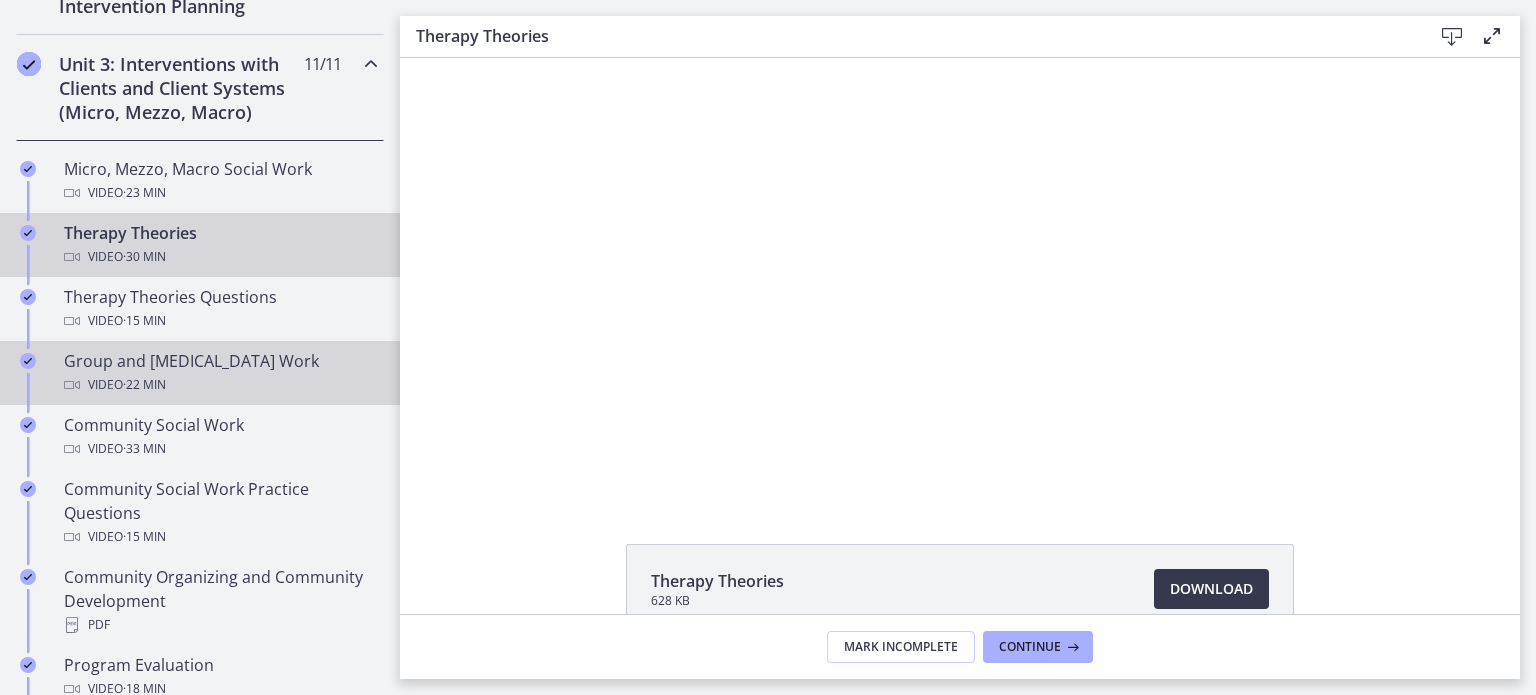 click on "Group and Family Therapy Work
Video
·  22 min" at bounding box center (220, 373) 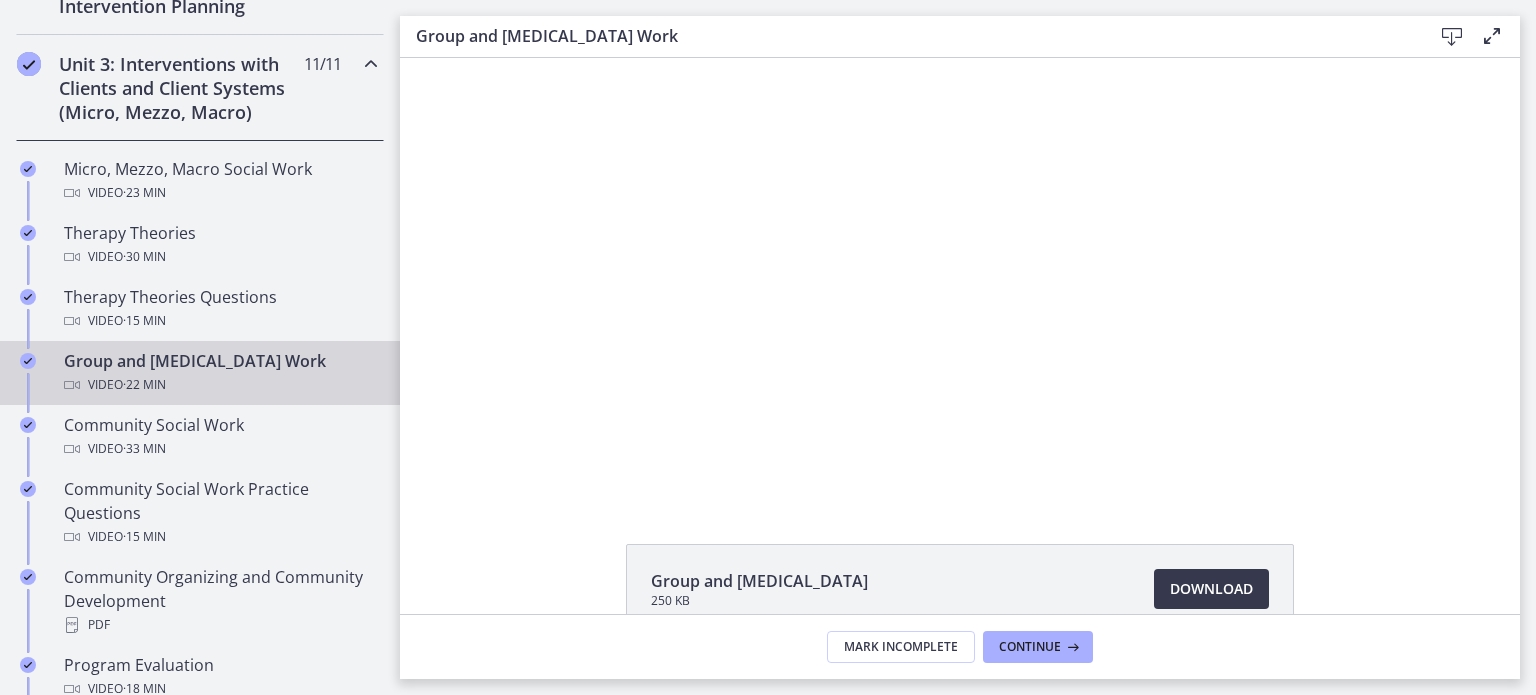 scroll, scrollTop: 0, scrollLeft: 0, axis: both 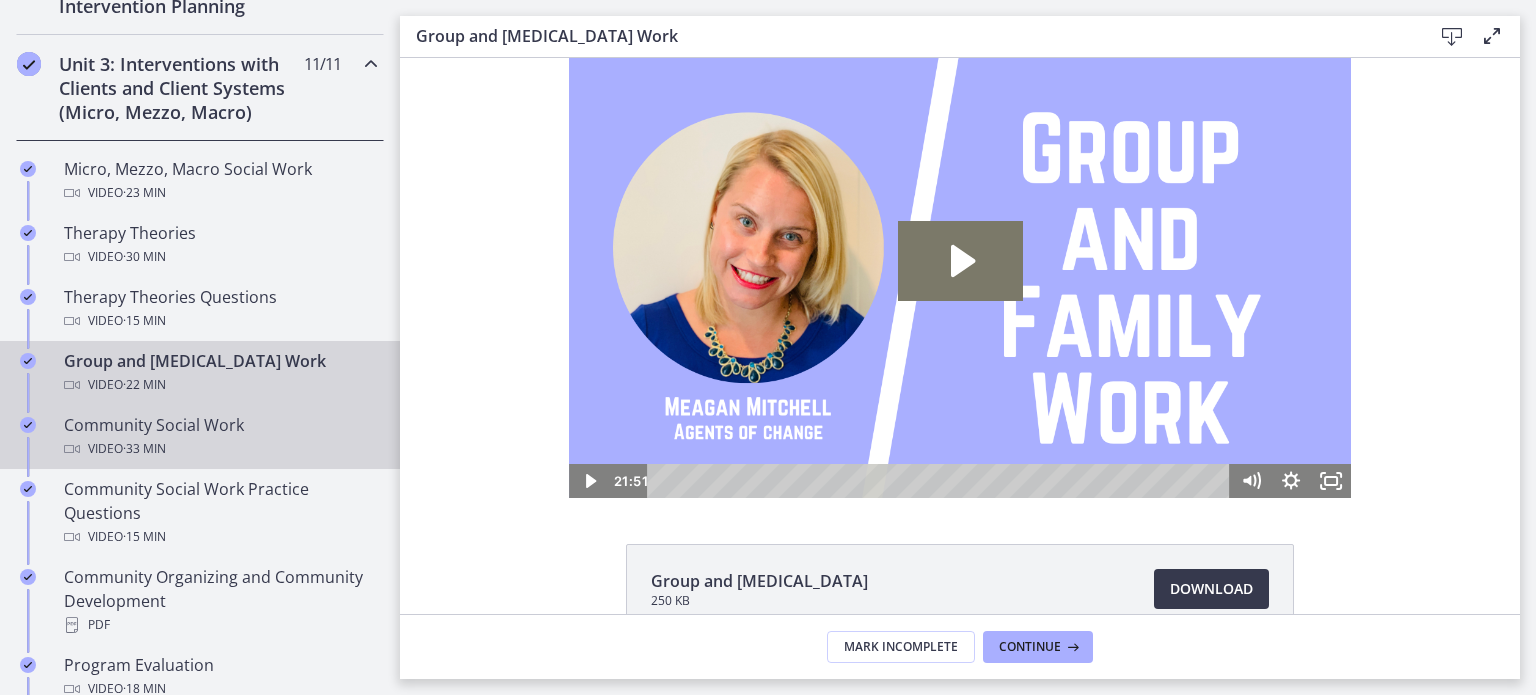 click on "Community Social Work
Video
·  33 min" at bounding box center [220, 437] 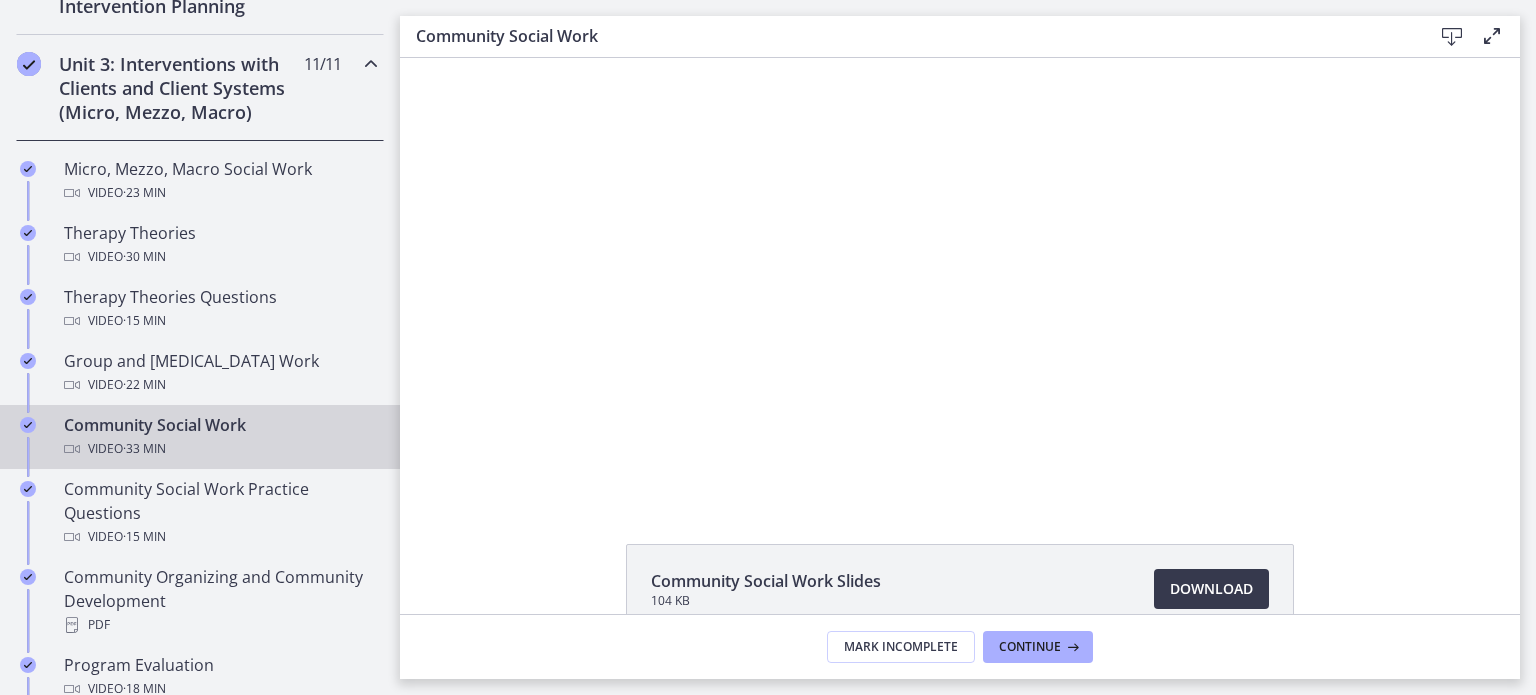 scroll, scrollTop: 0, scrollLeft: 0, axis: both 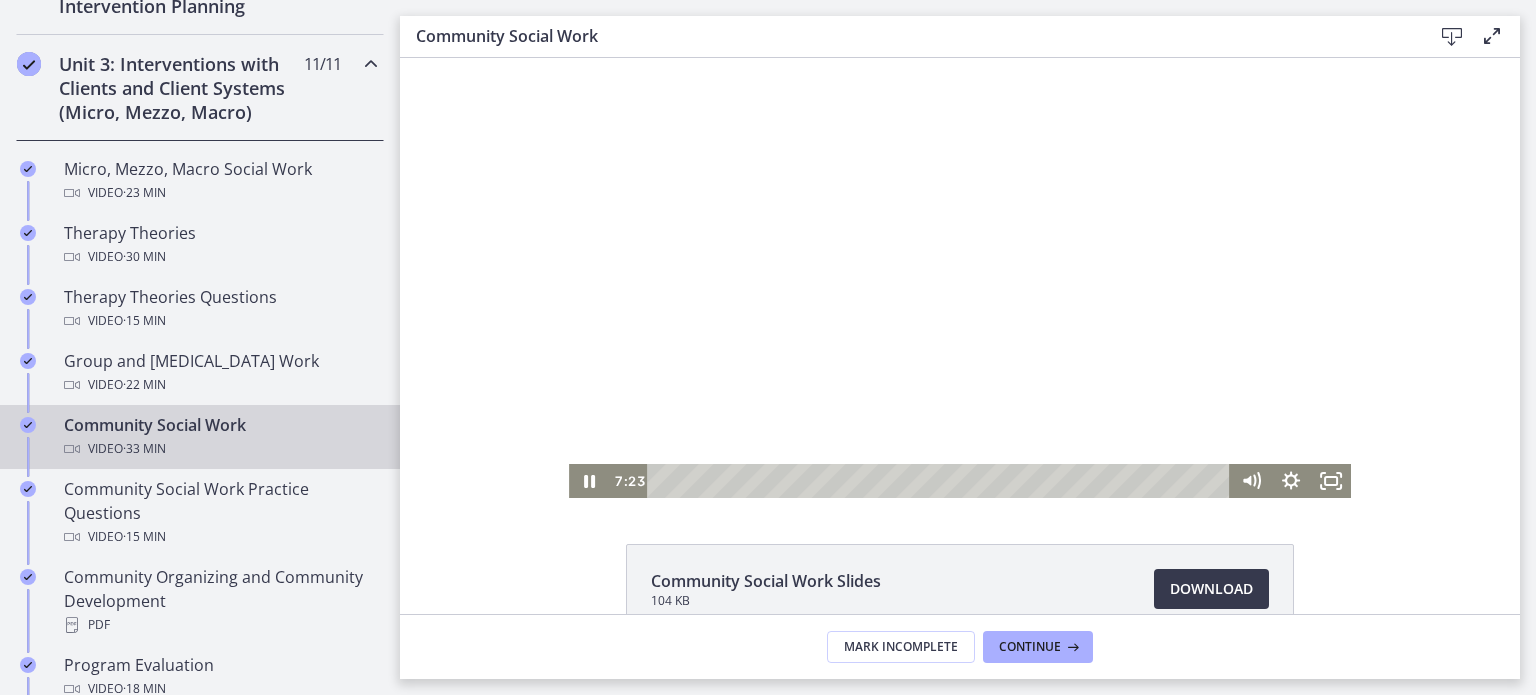 click at bounding box center [960, 278] 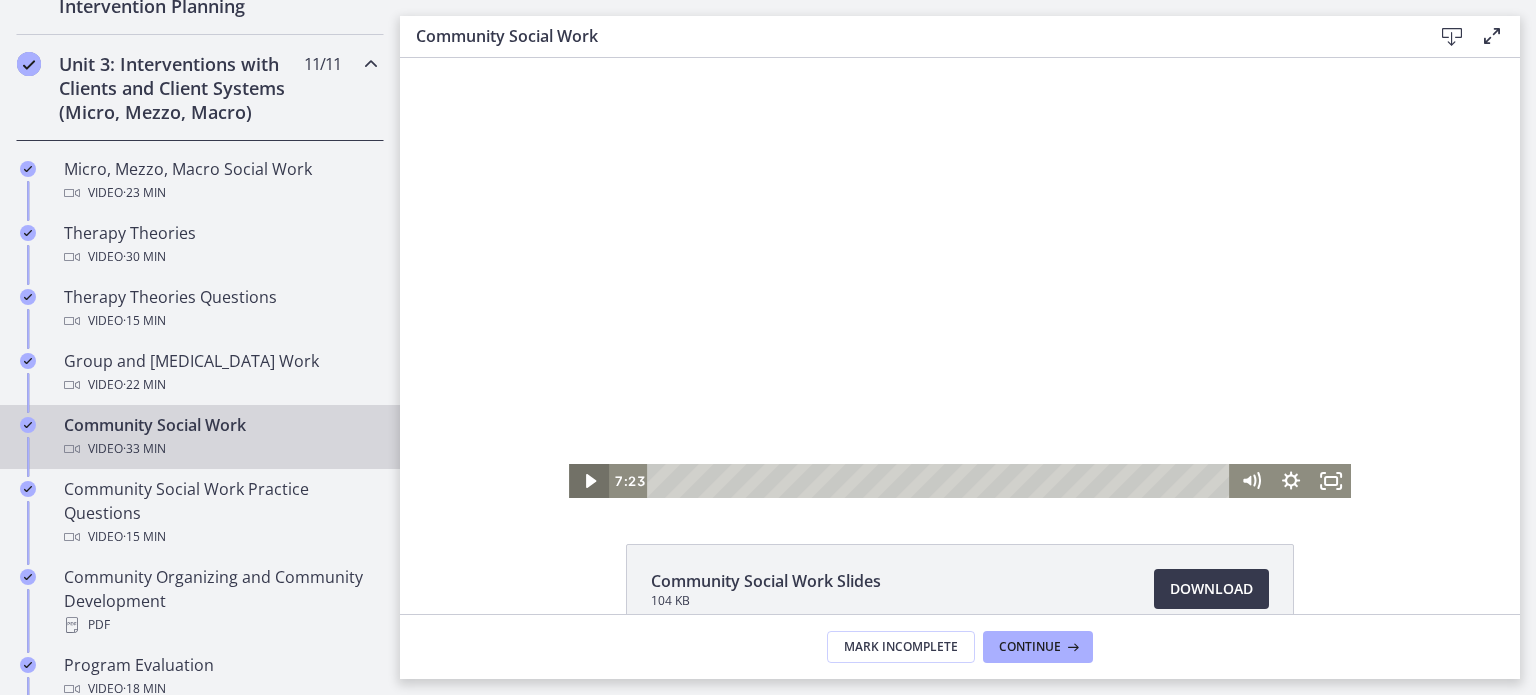 click 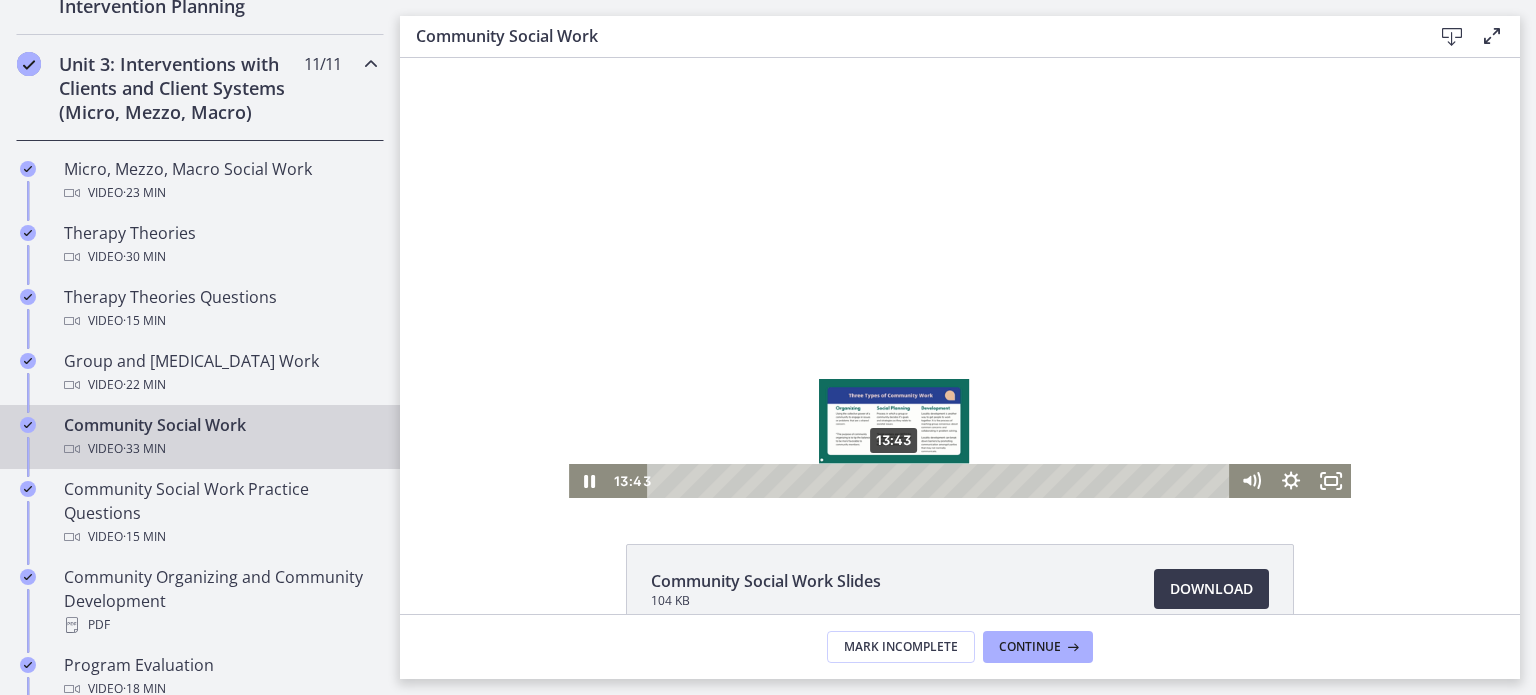 drag, startPoint x: 776, startPoint y: 480, endPoint x: 887, endPoint y: 483, distance: 111.040535 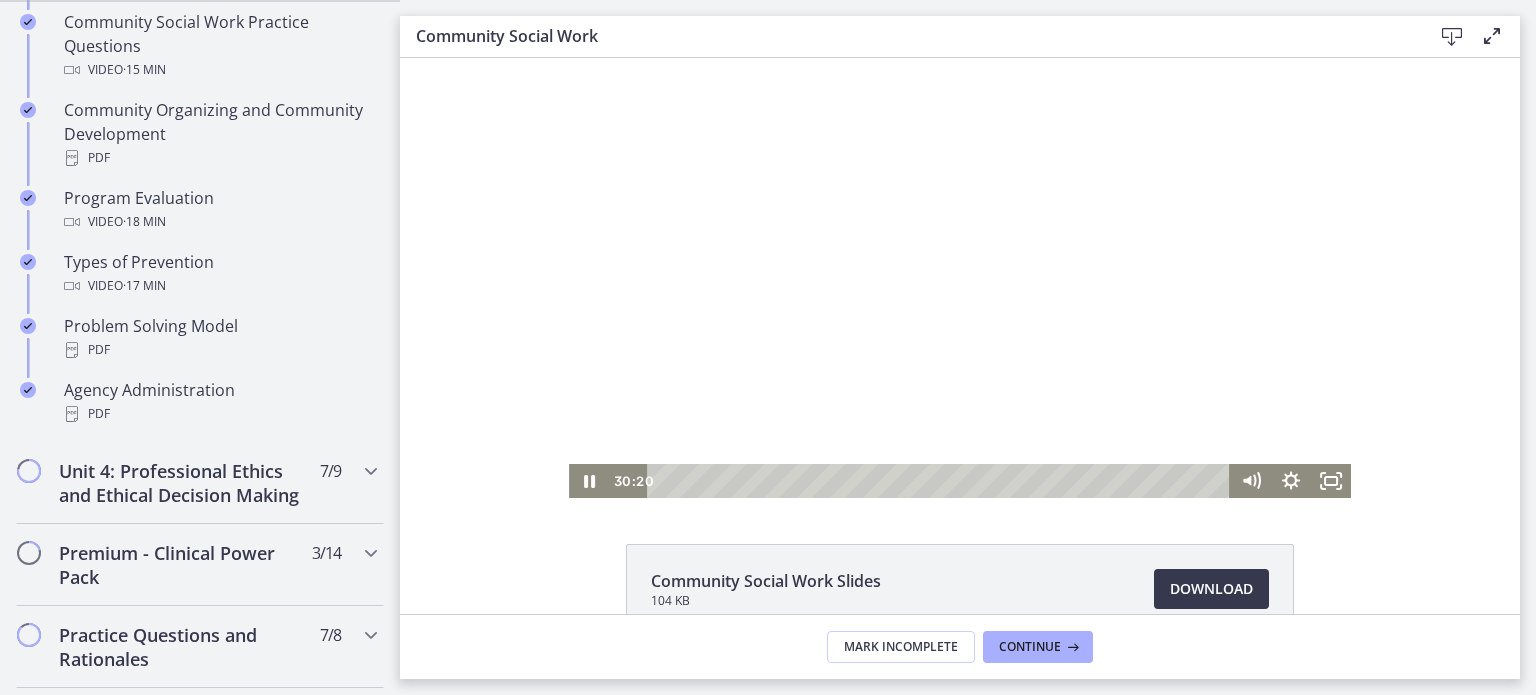 scroll, scrollTop: 1226, scrollLeft: 0, axis: vertical 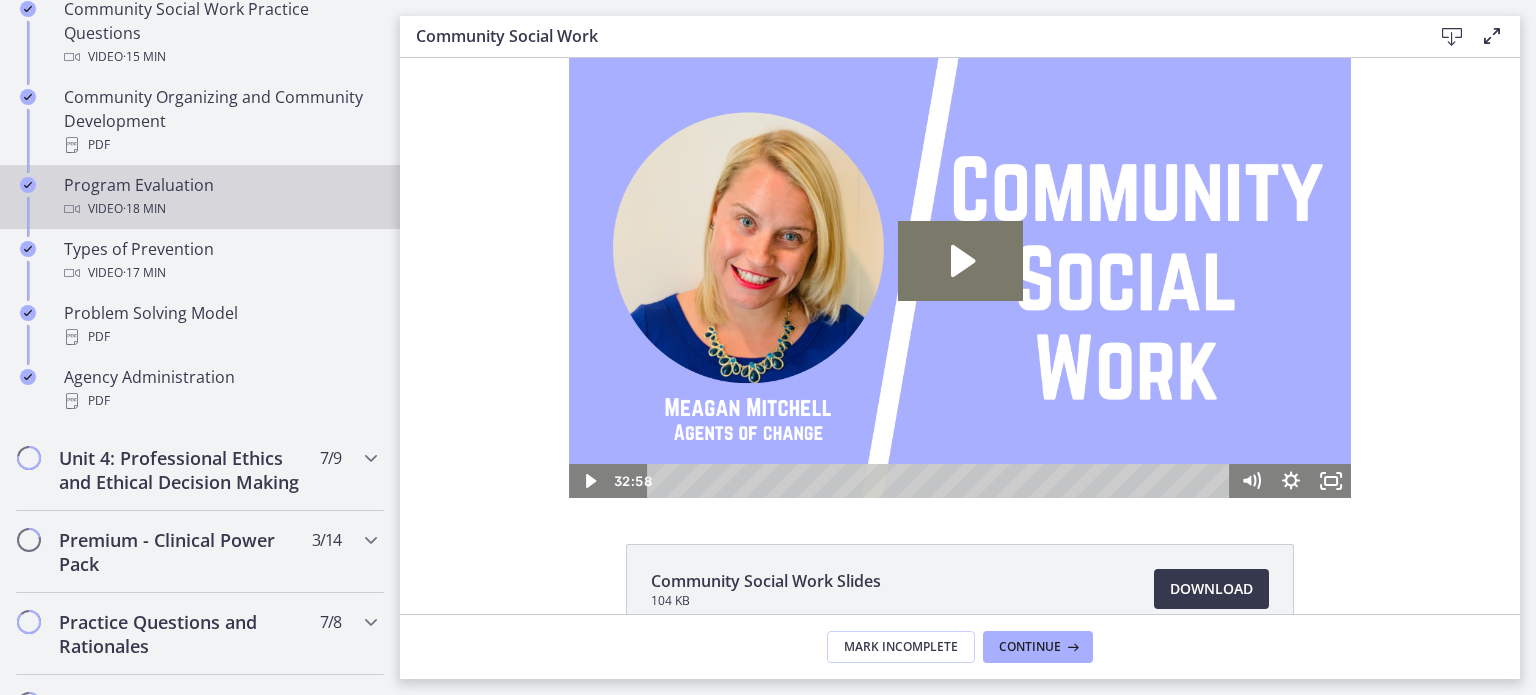 click on "Program Evaluation
Video
·  18 min" at bounding box center [220, 197] 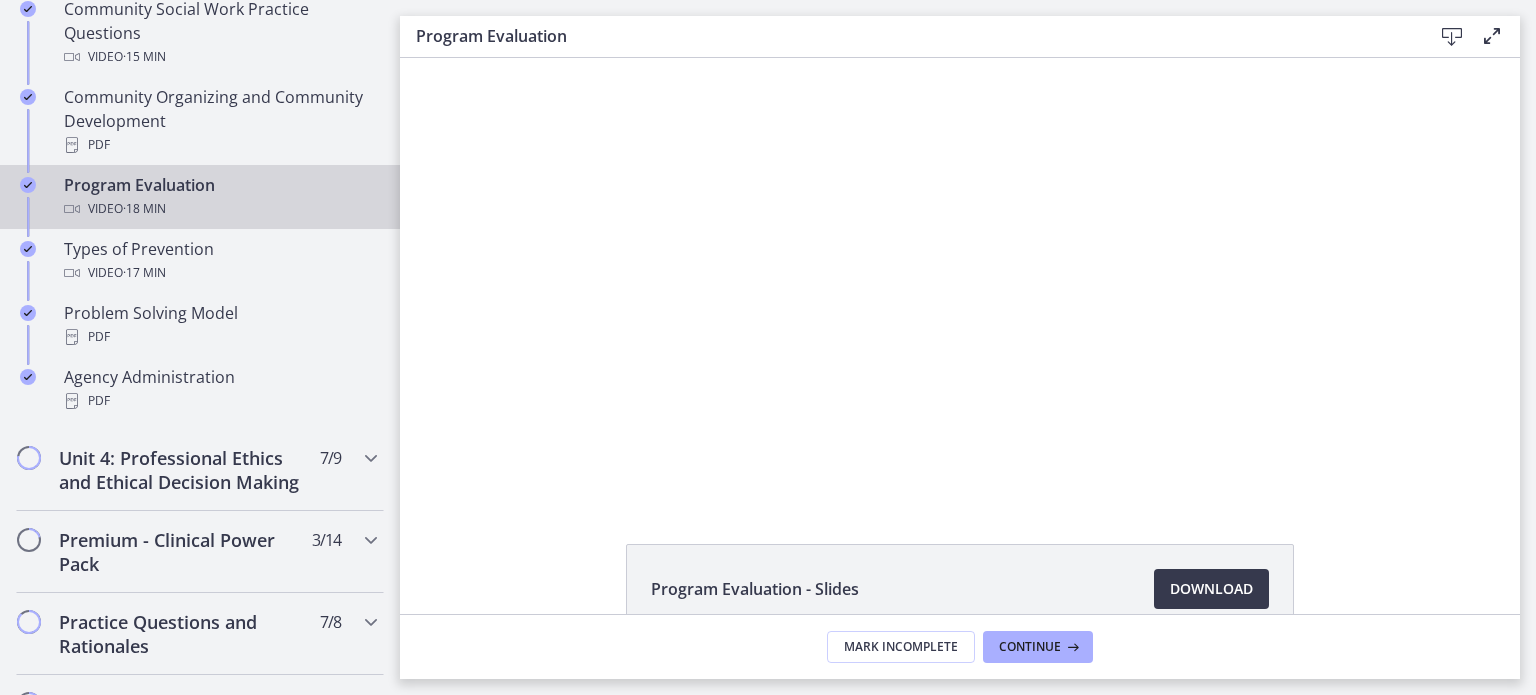 scroll, scrollTop: 0, scrollLeft: 0, axis: both 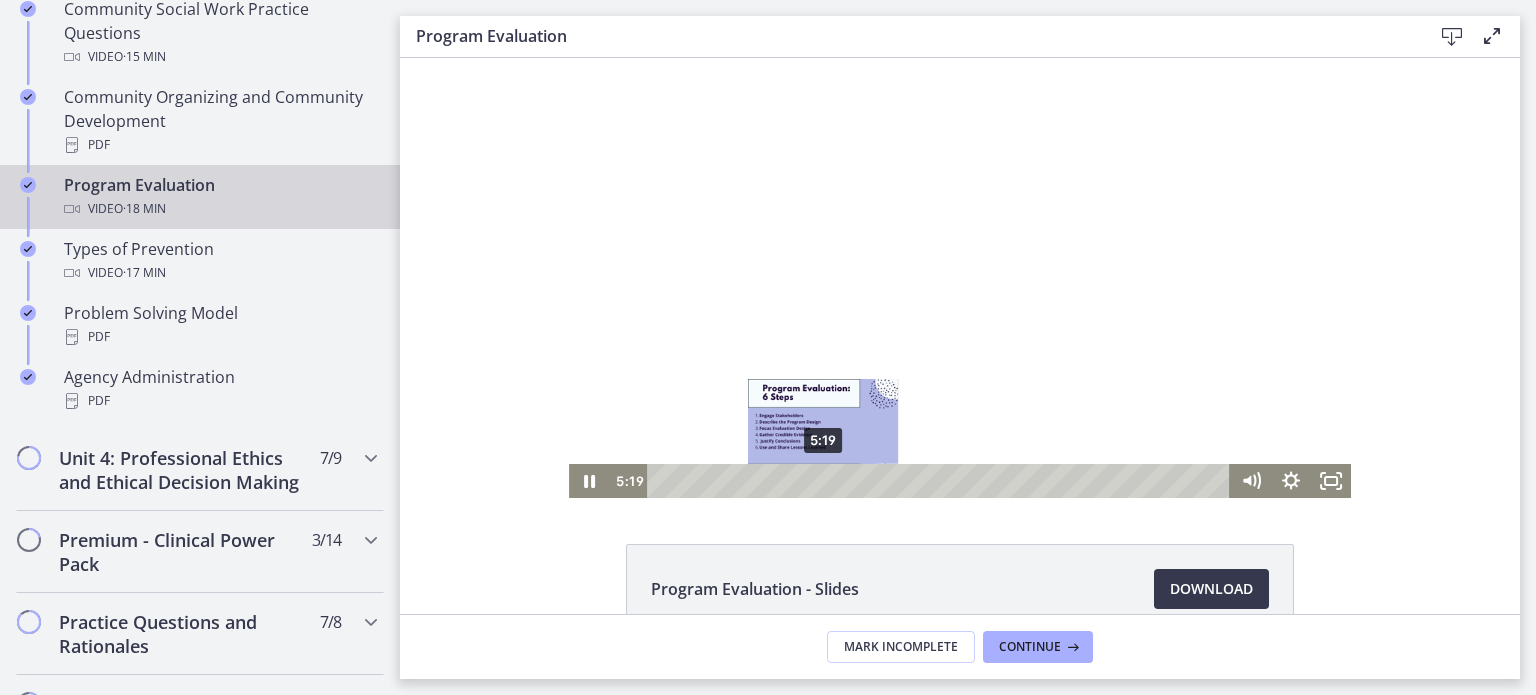 click on "5:19" at bounding box center [941, 481] 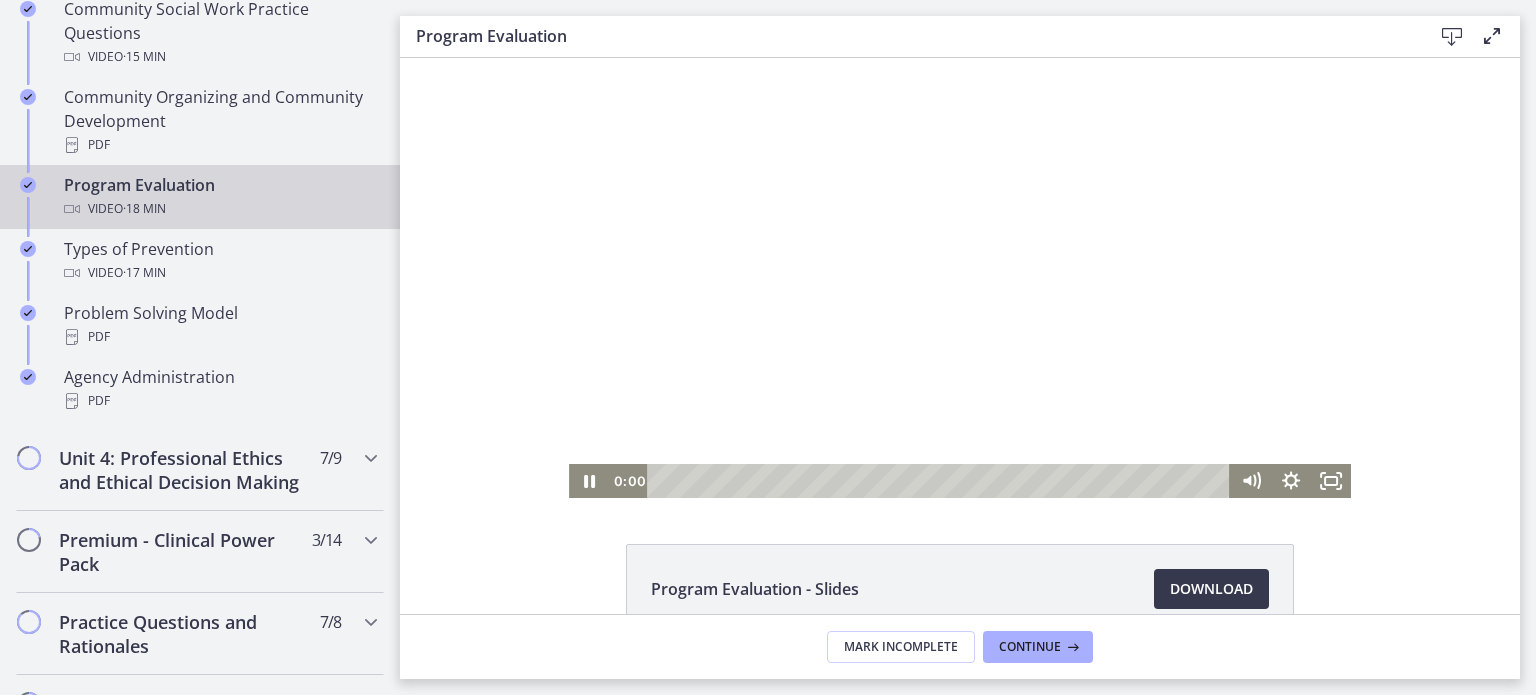 drag, startPoint x: 1200, startPoint y: 477, endPoint x: 612, endPoint y: 470, distance: 588.0417 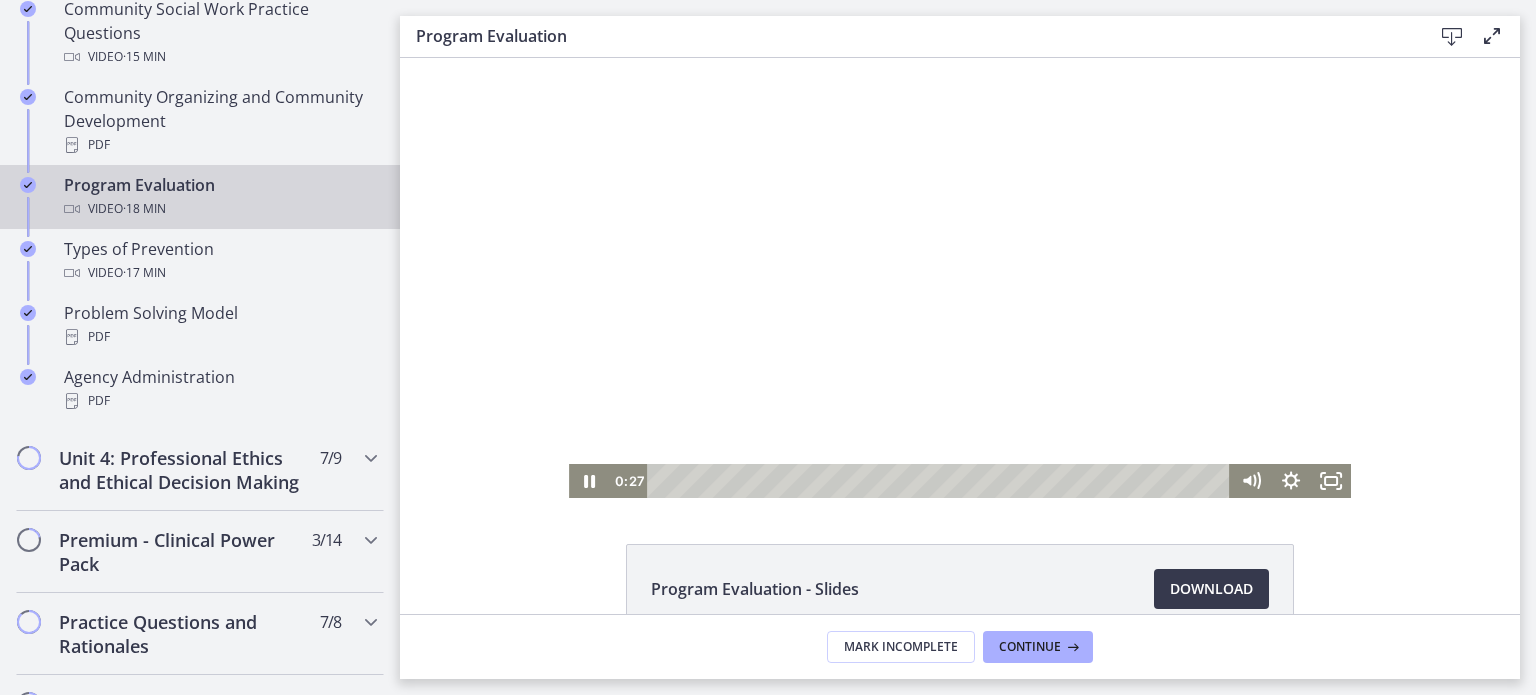 click on "0:27 0:00" at bounding box center [920, 481] 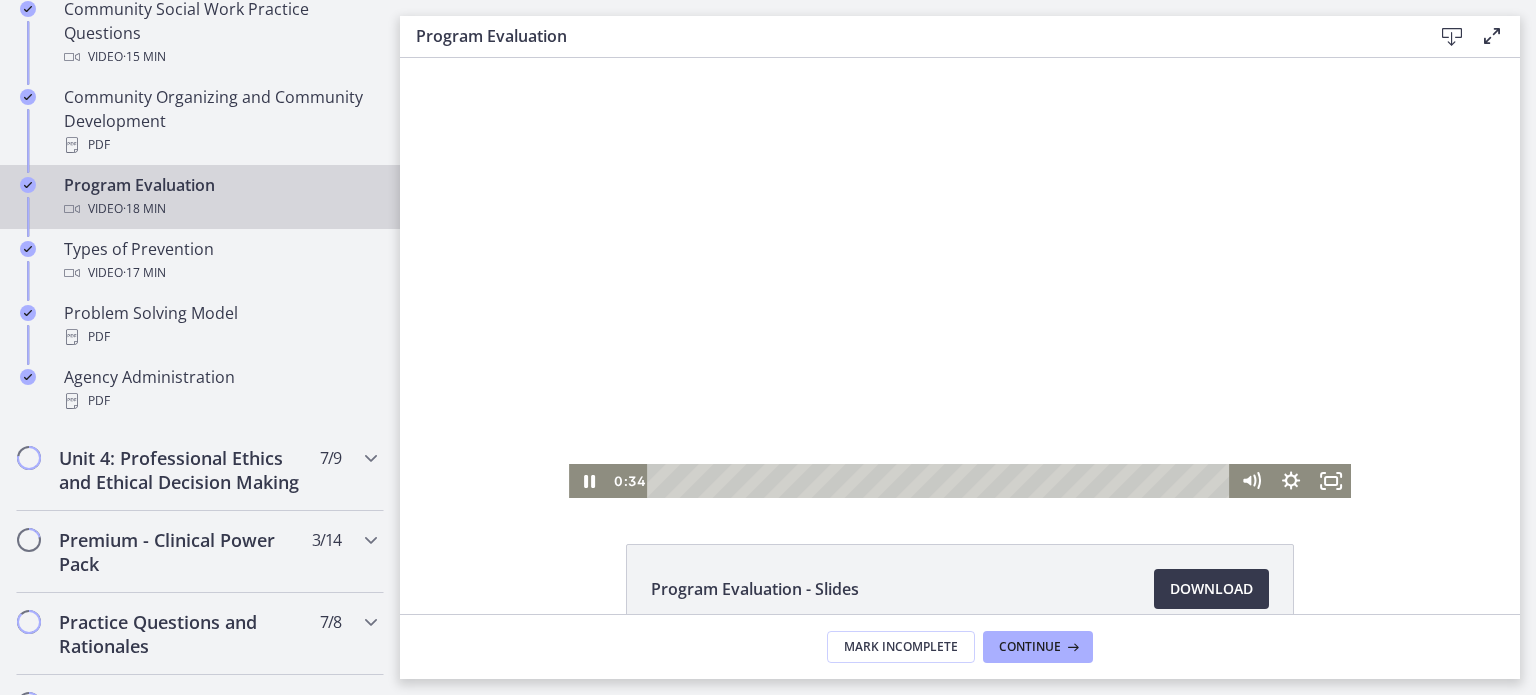 click on "0:34 0:00" at bounding box center (920, 481) 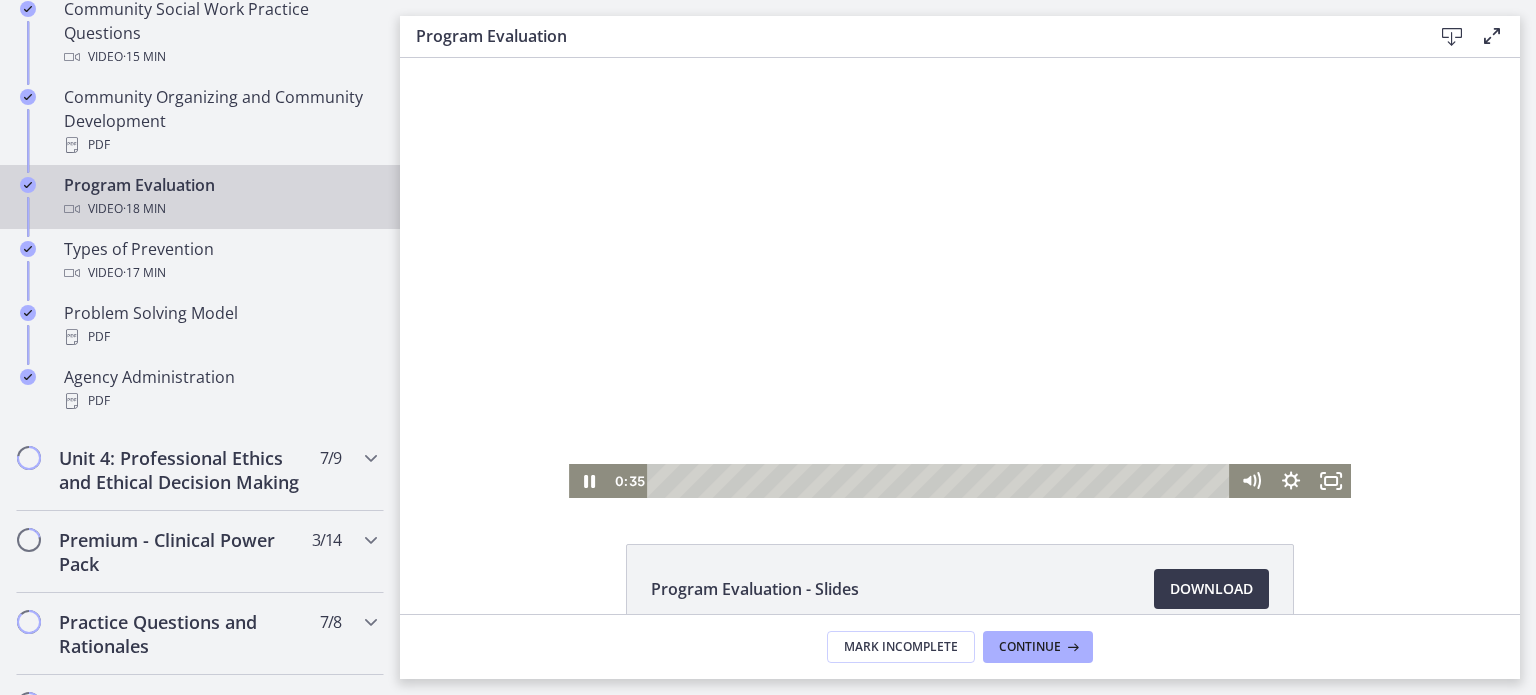 click on "0:35 0:00" at bounding box center (920, 481) 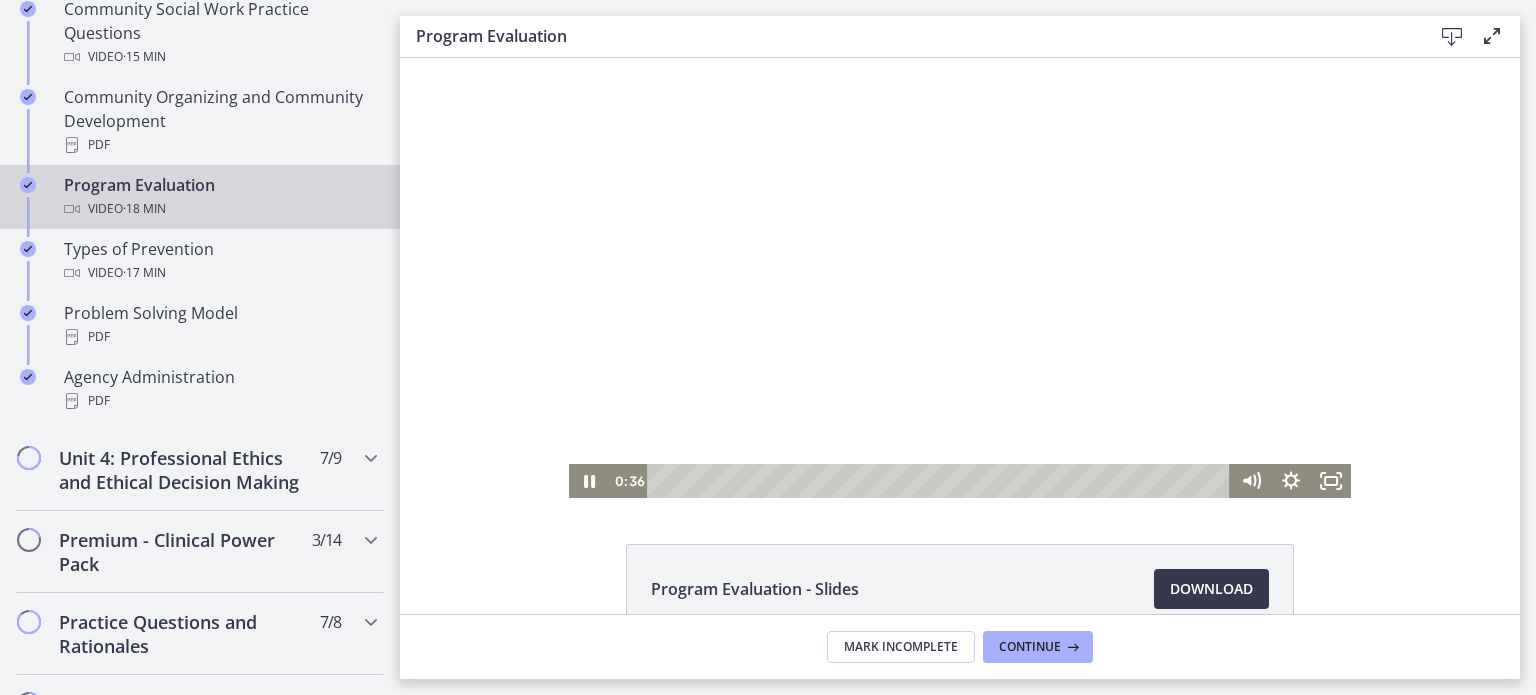 click on "0:36 0:00" at bounding box center [920, 481] 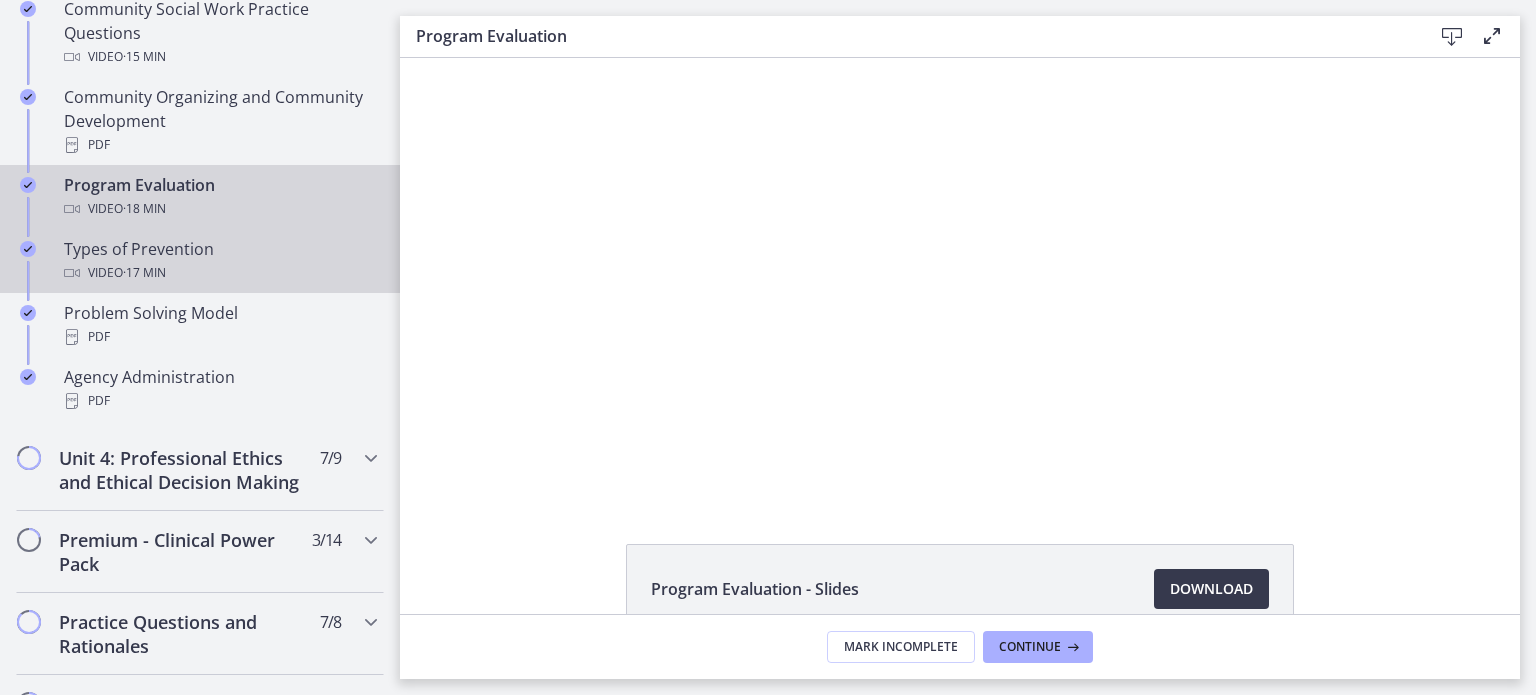 click on "Types of Prevention
Video
·  17 min" at bounding box center [220, 261] 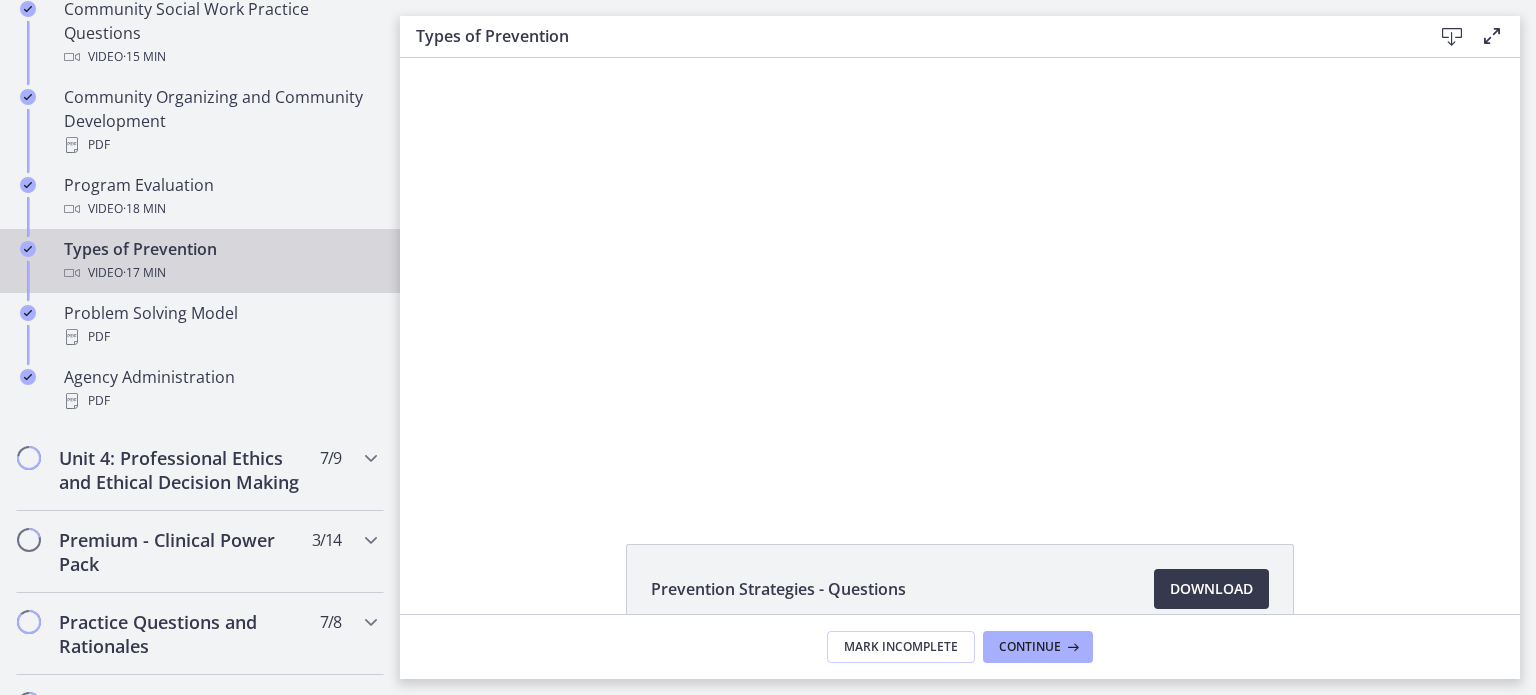scroll, scrollTop: 0, scrollLeft: 0, axis: both 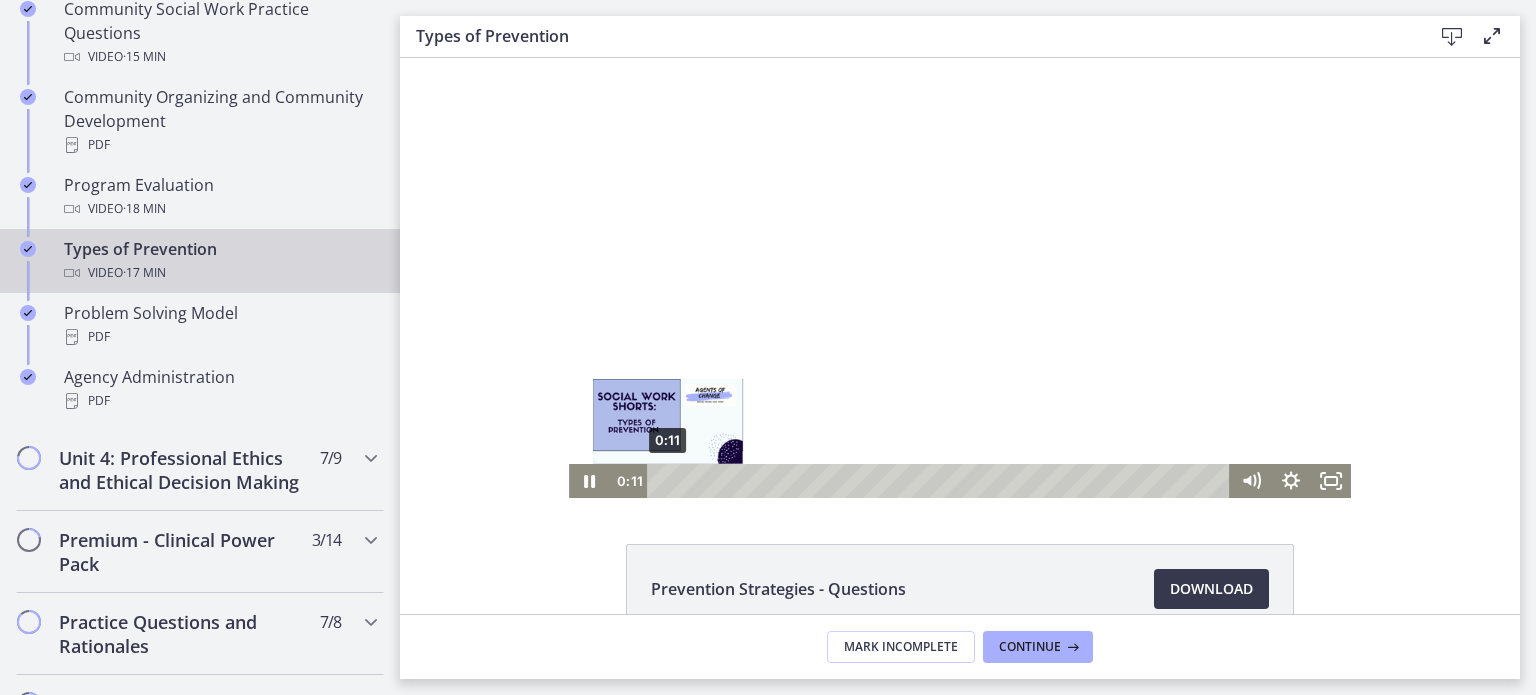click on "0:11" at bounding box center (941, 481) 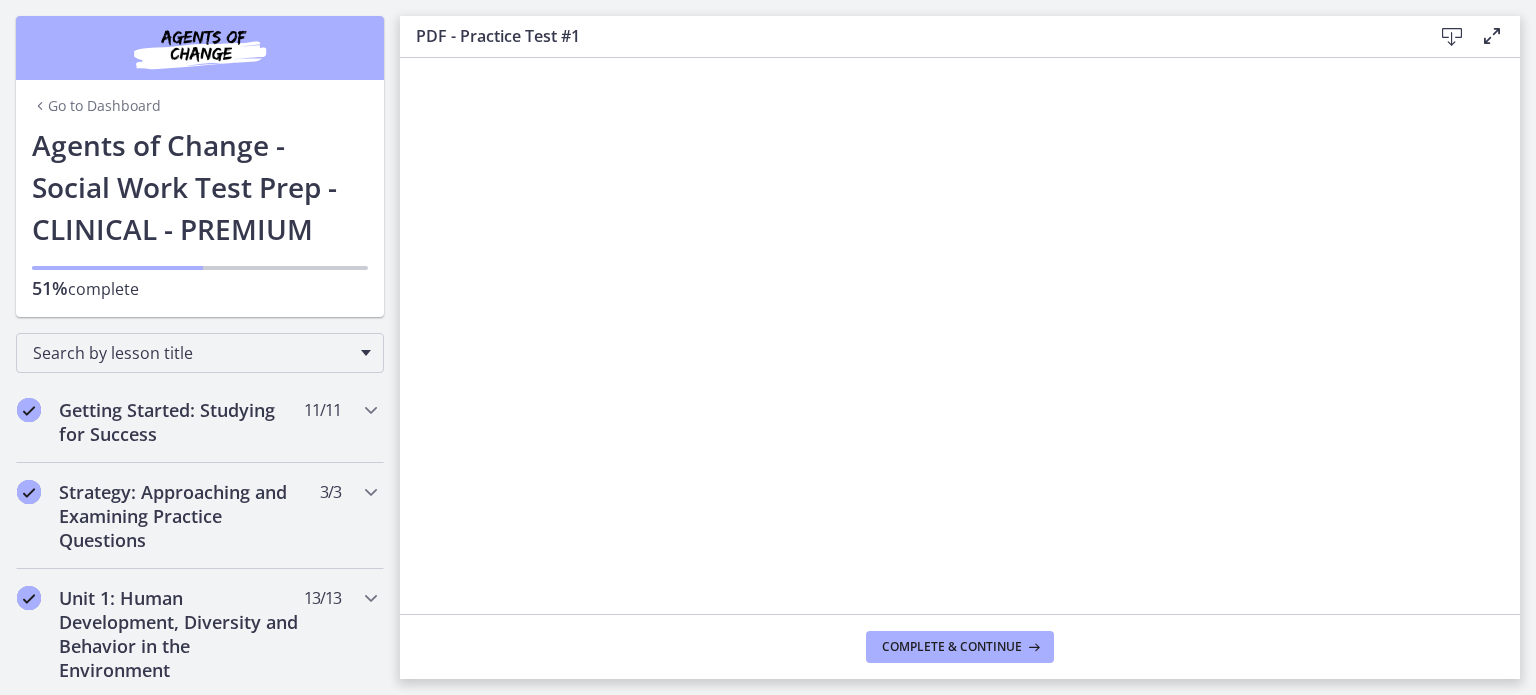 scroll, scrollTop: 0, scrollLeft: 0, axis: both 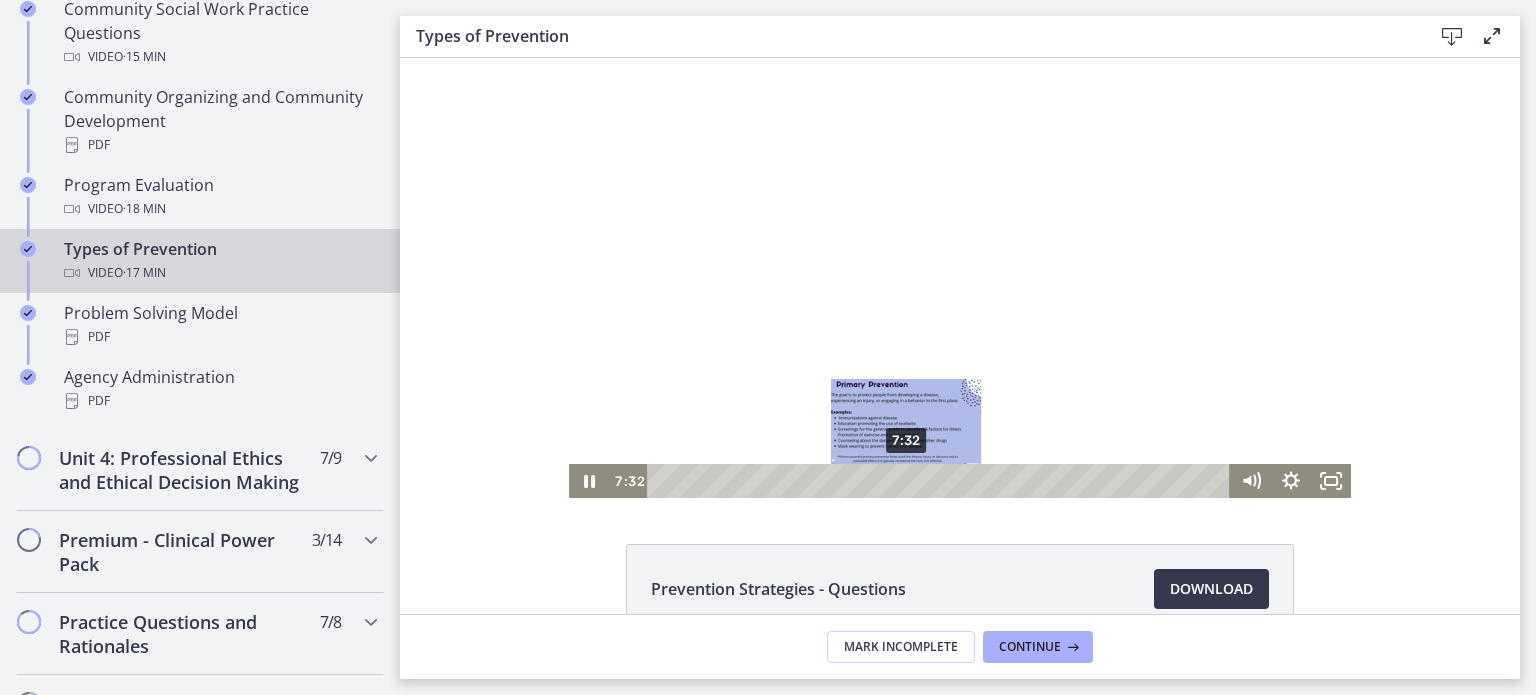 click on "7:32" at bounding box center (941, 481) 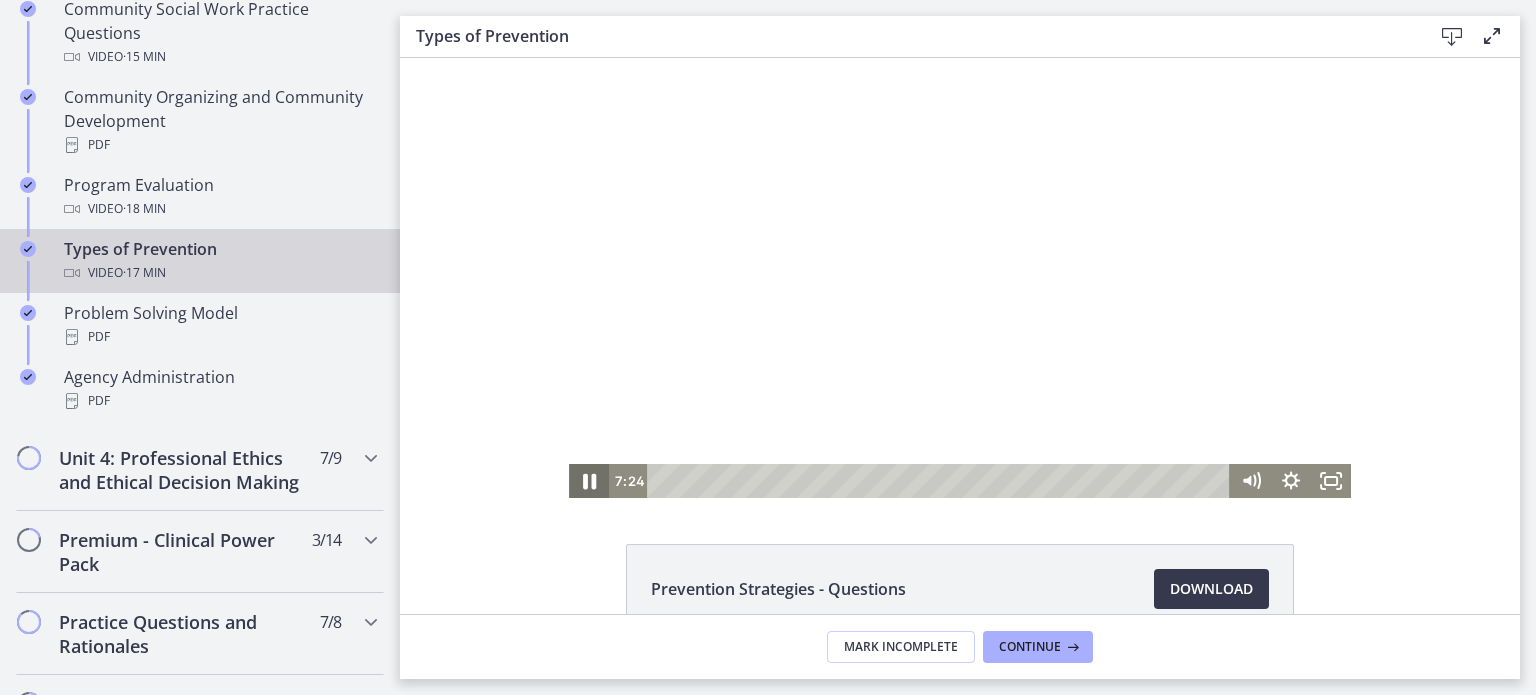 click 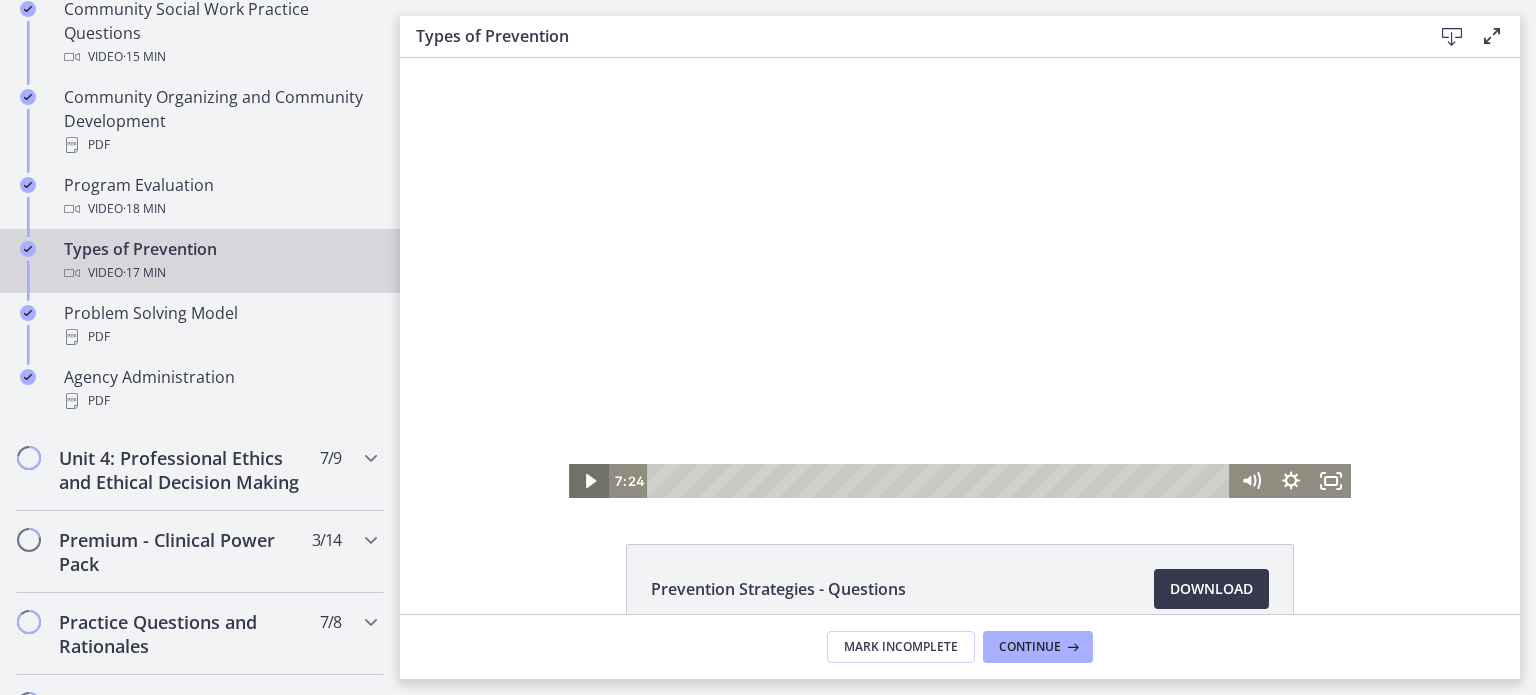 click 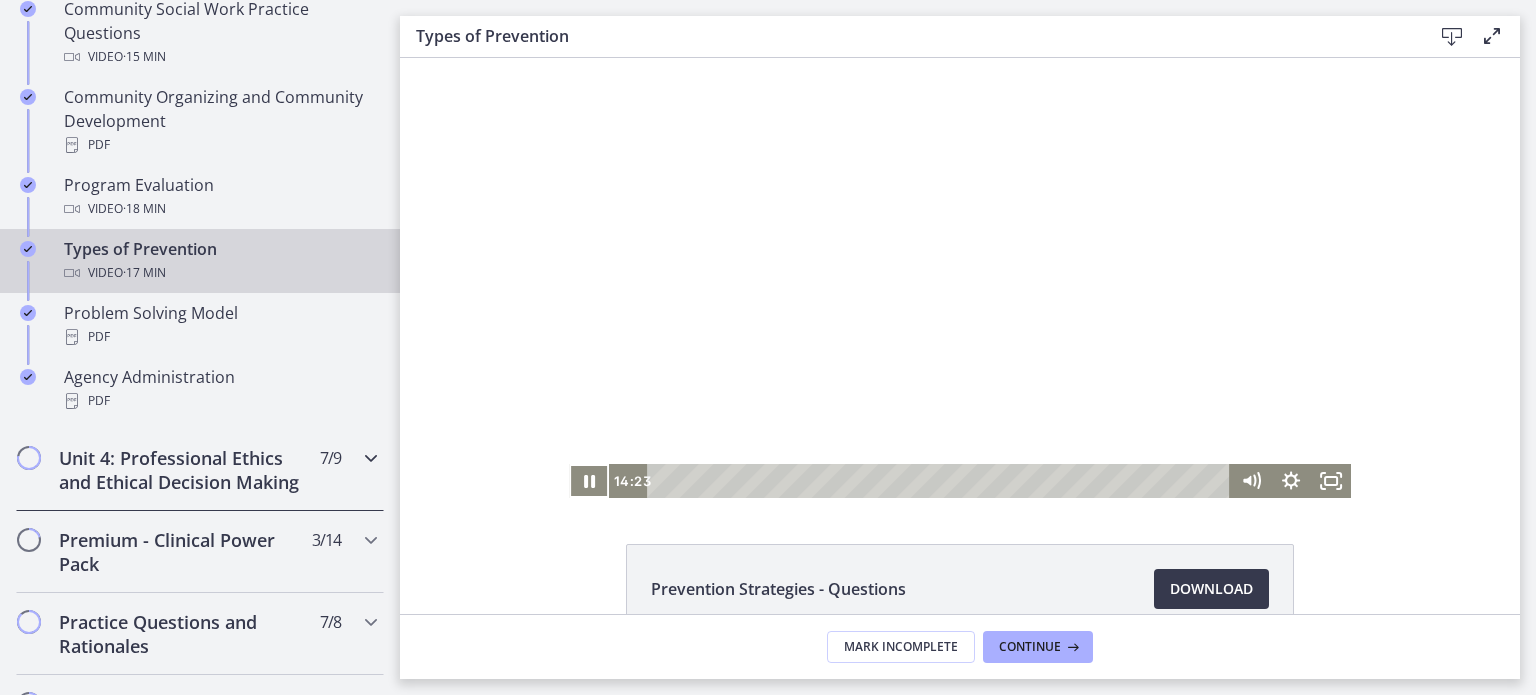 click on "Unit 4: Professional Ethics and Ethical Decision Making" at bounding box center (181, 470) 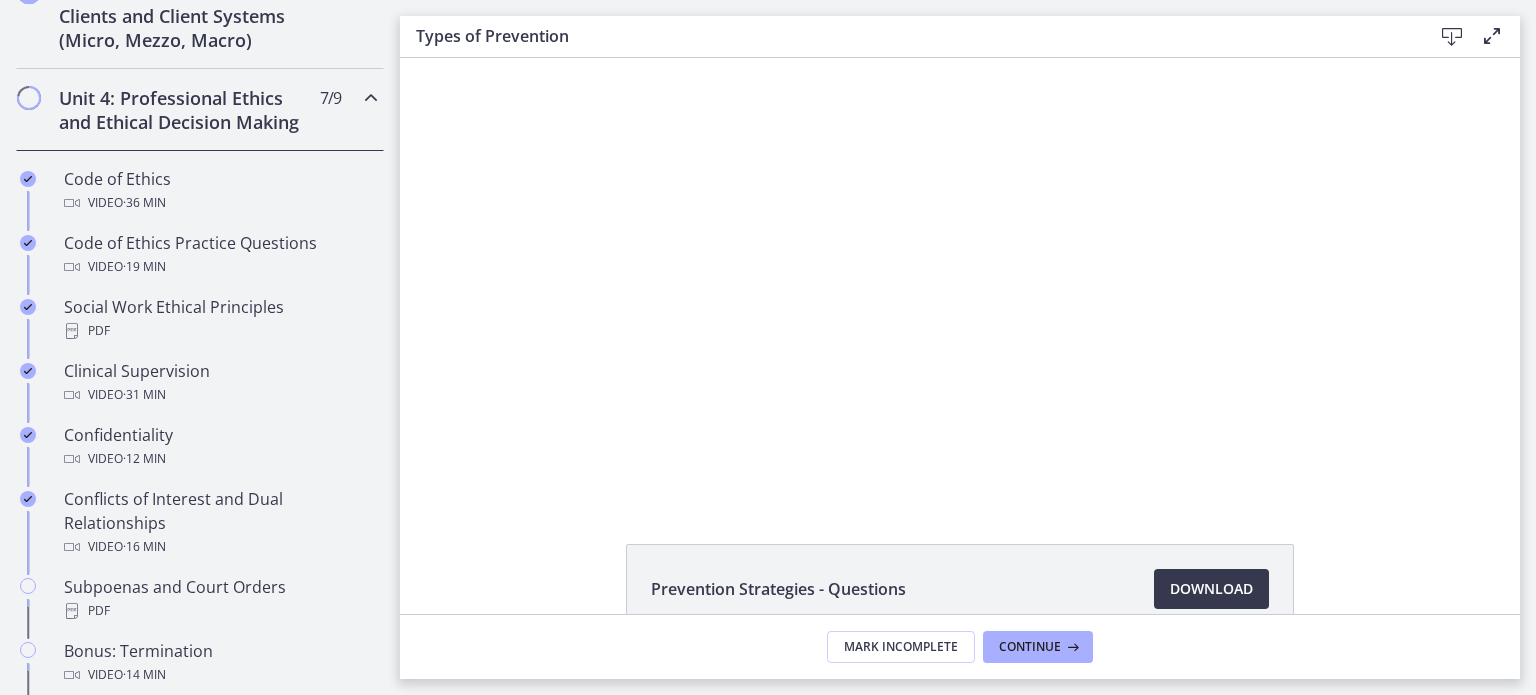 scroll, scrollTop: 804, scrollLeft: 0, axis: vertical 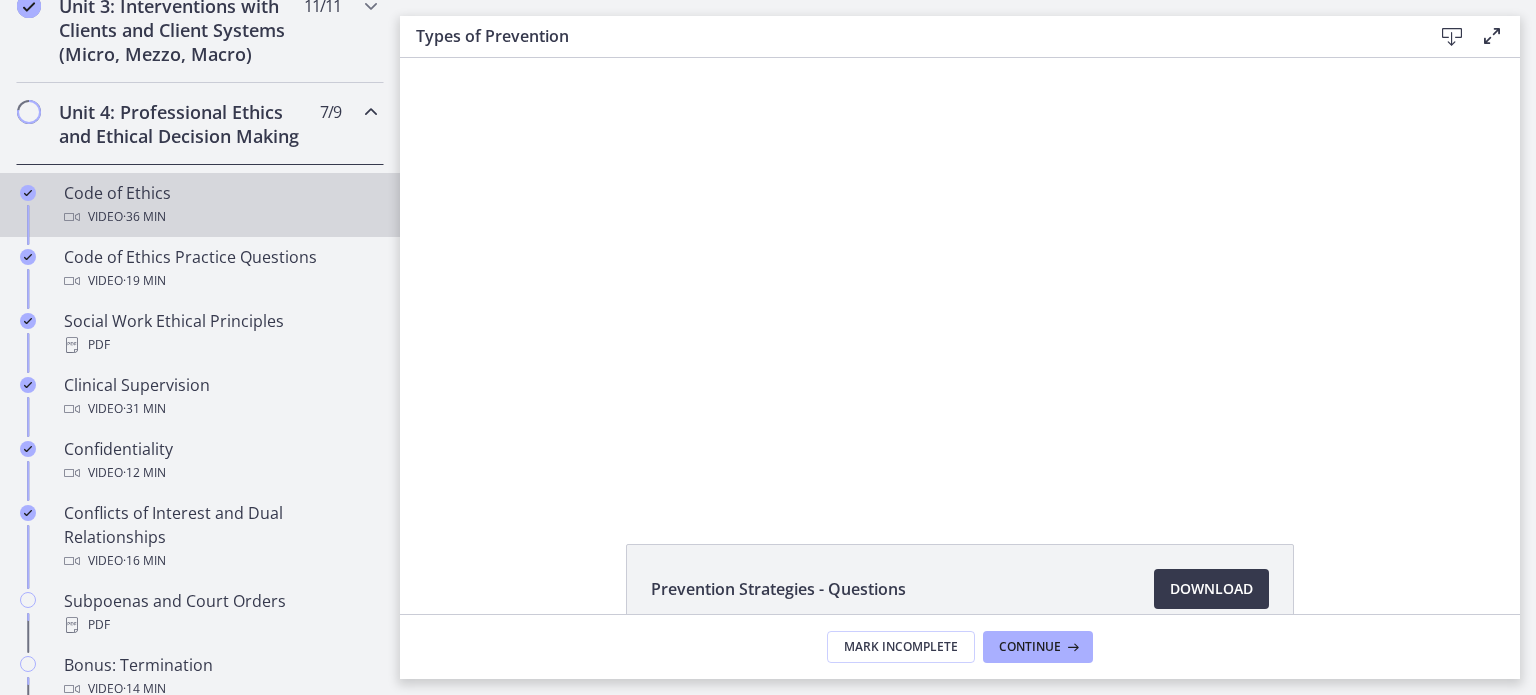 click on "·  36 min" at bounding box center [144, 217] 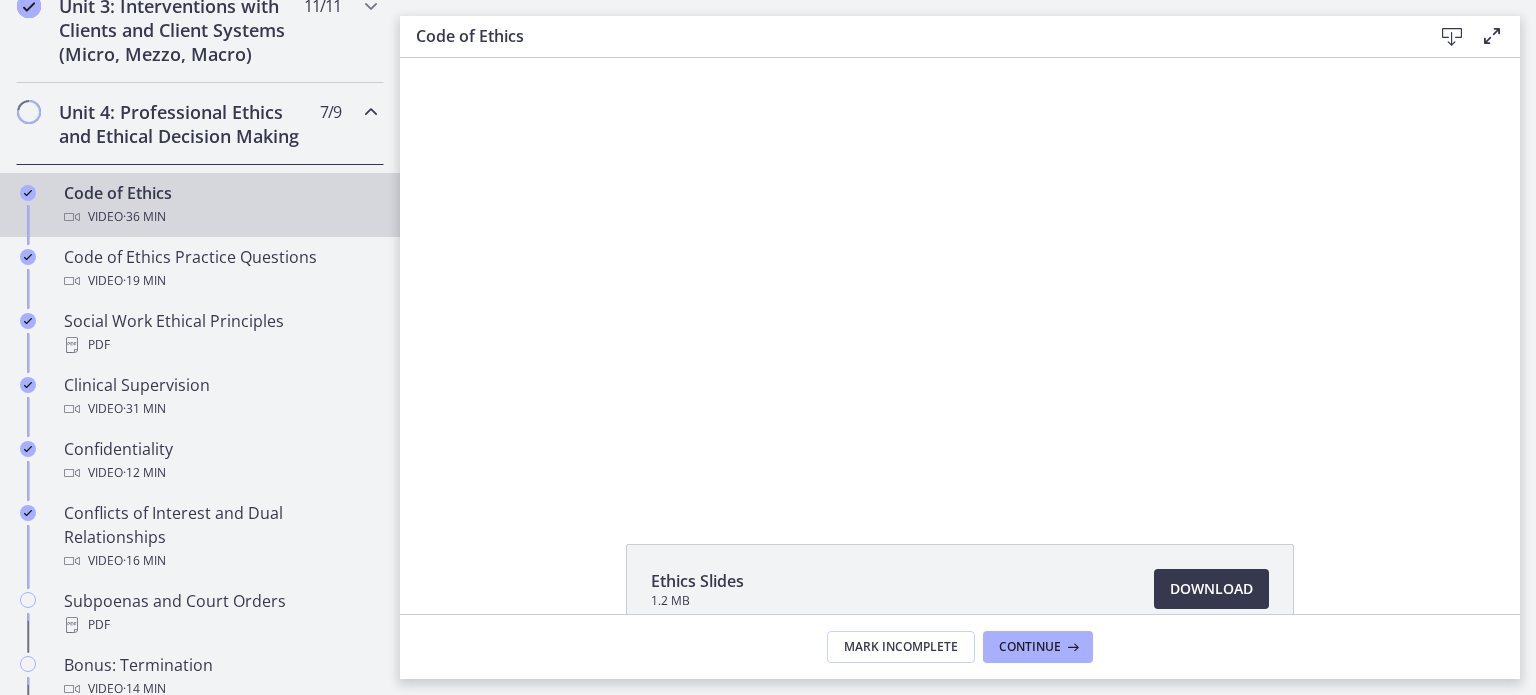 scroll, scrollTop: 0, scrollLeft: 0, axis: both 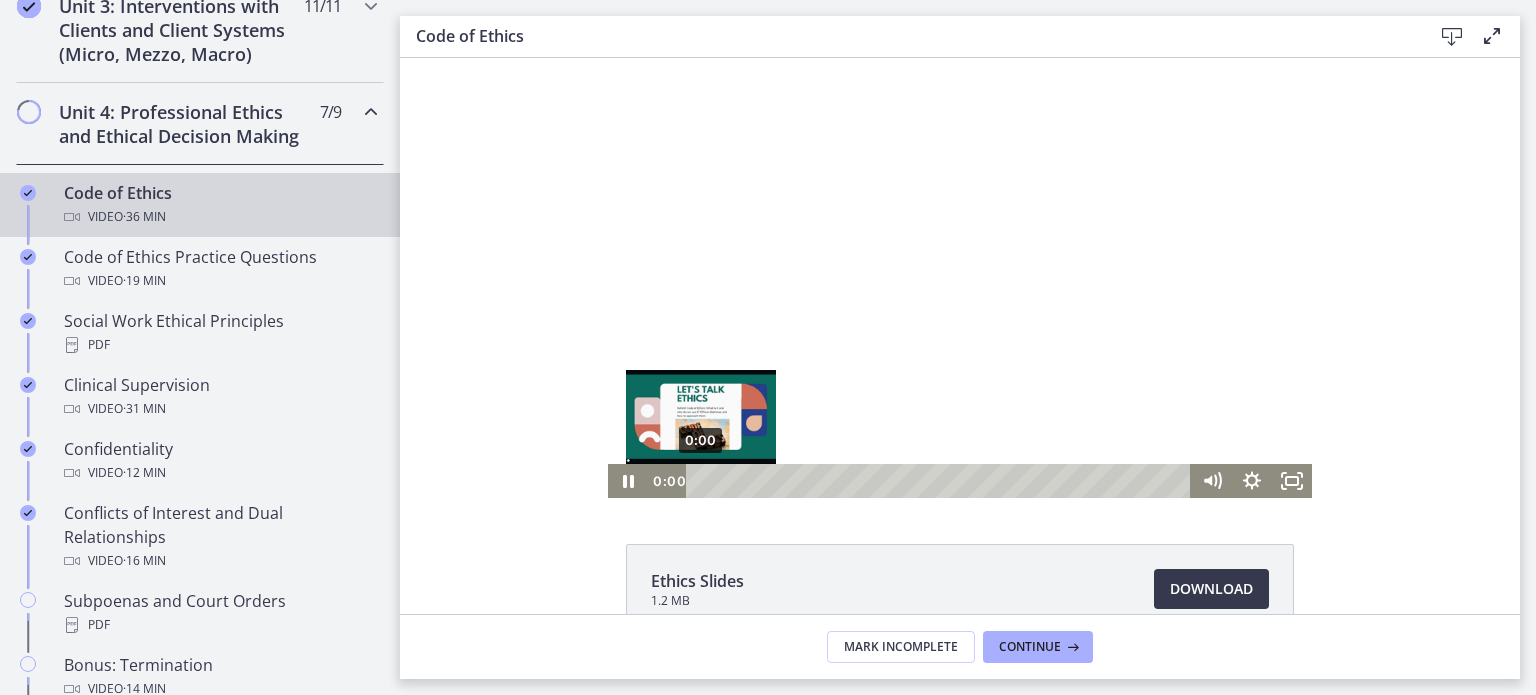 click on "0:00" at bounding box center [941, 481] 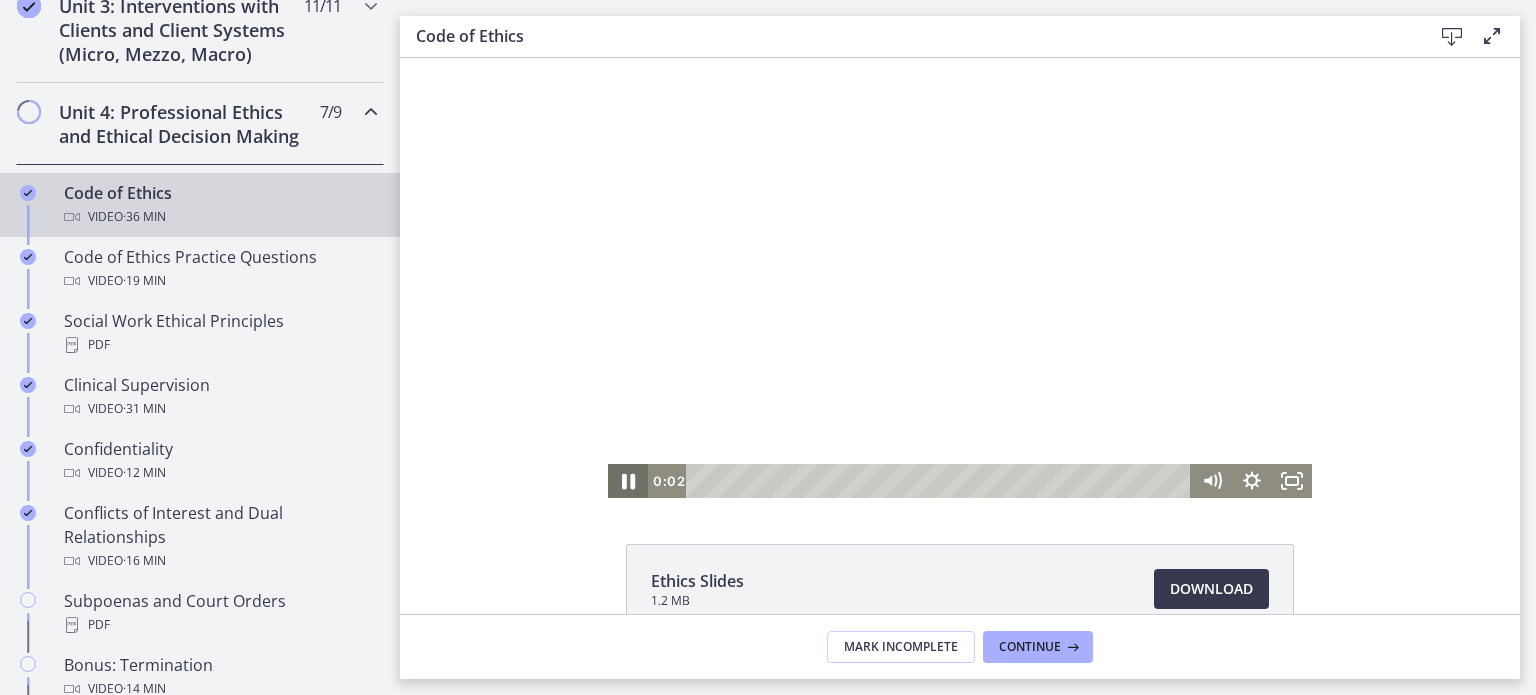 click 